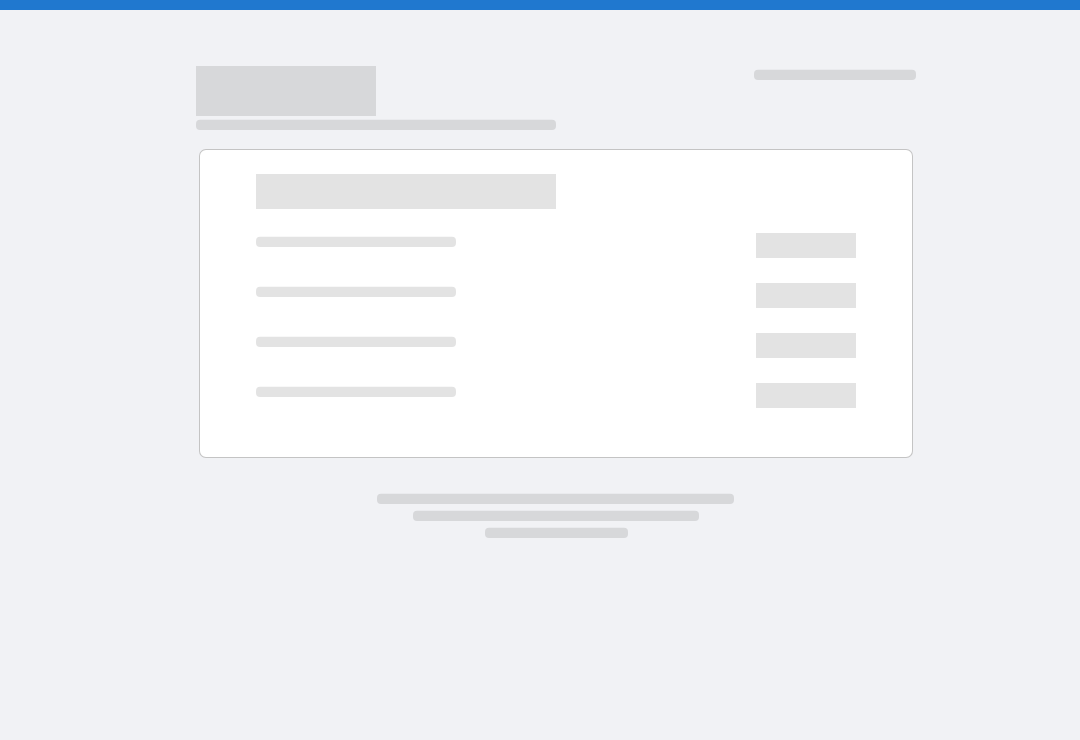 scroll, scrollTop: 0, scrollLeft: 0, axis: both 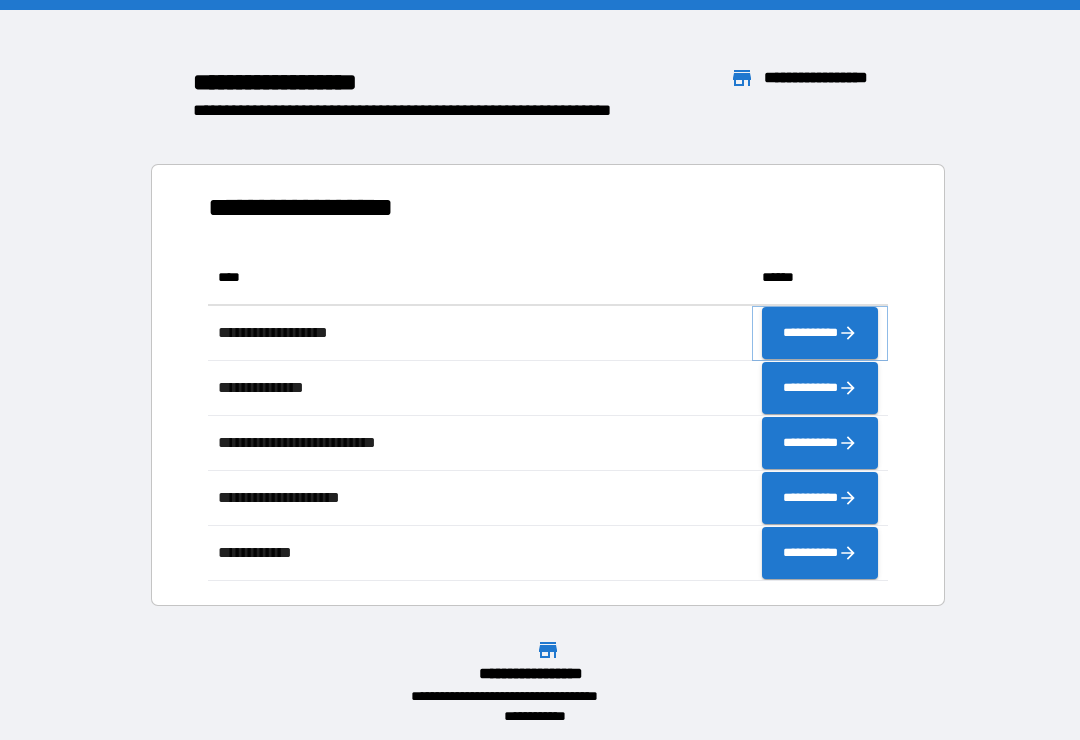 click on "**********" at bounding box center [820, 333] 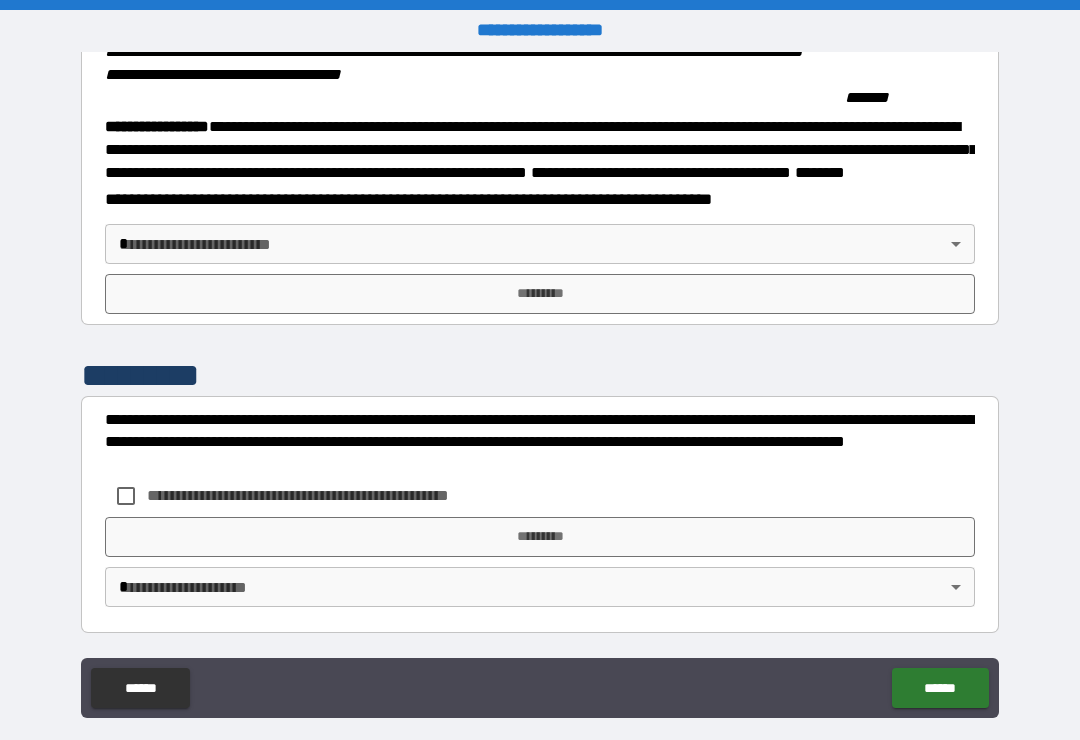 scroll, scrollTop: 2215, scrollLeft: 0, axis: vertical 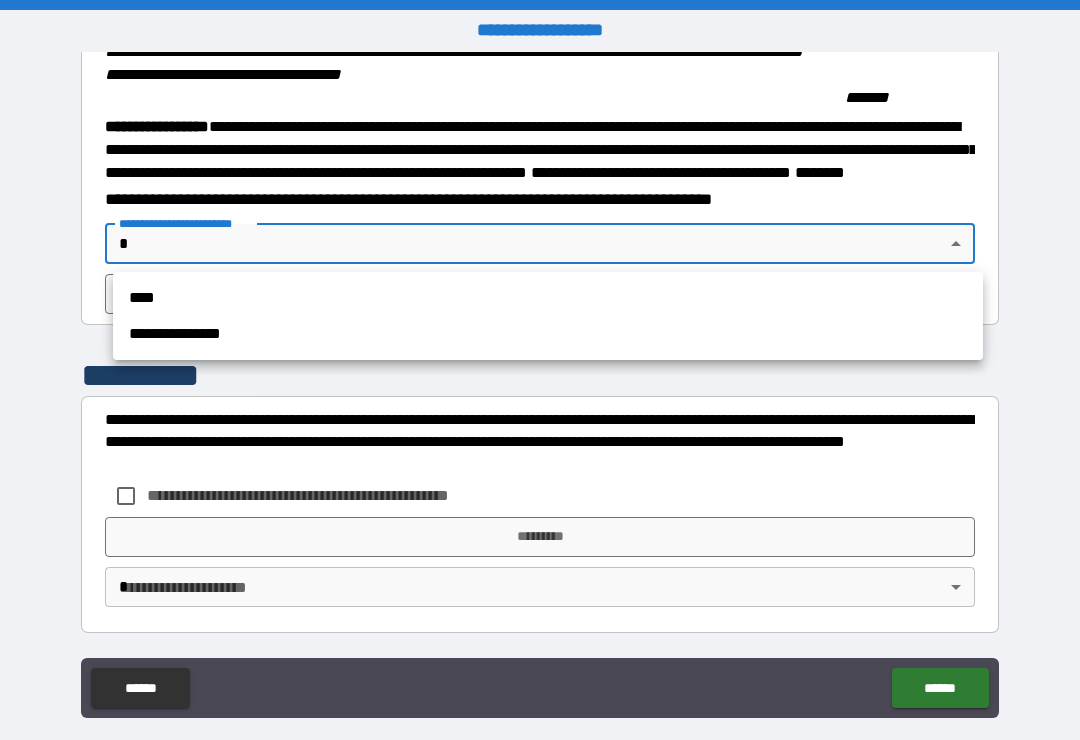 click on "****" at bounding box center (548, 298) 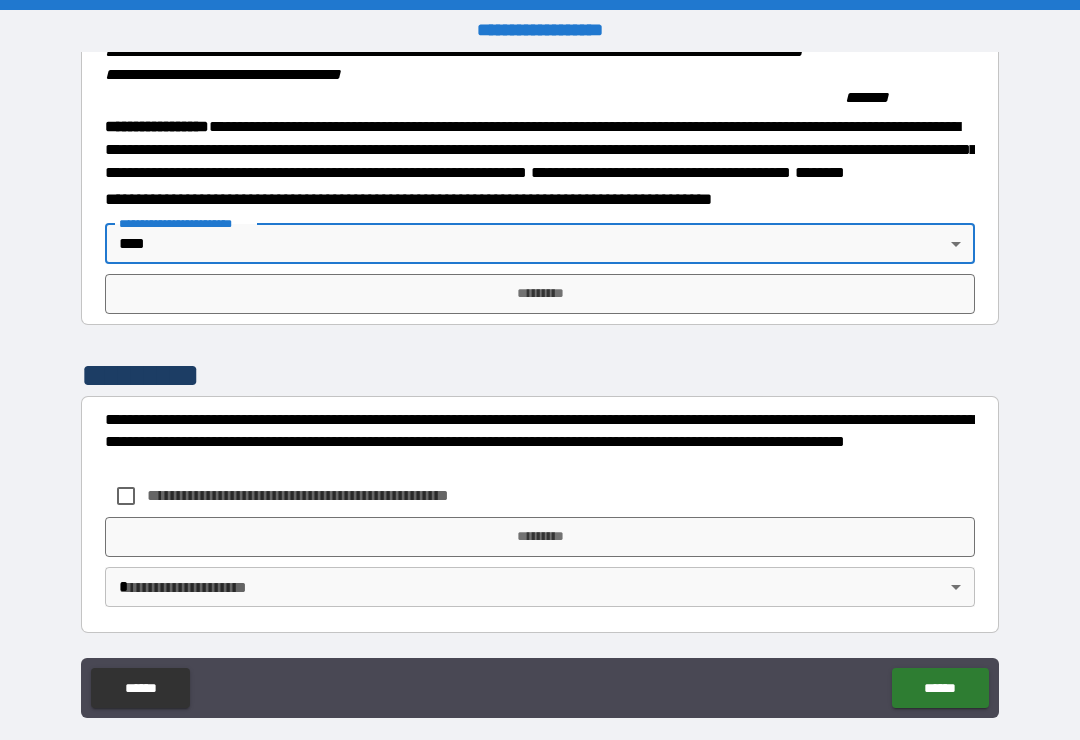 type on "****" 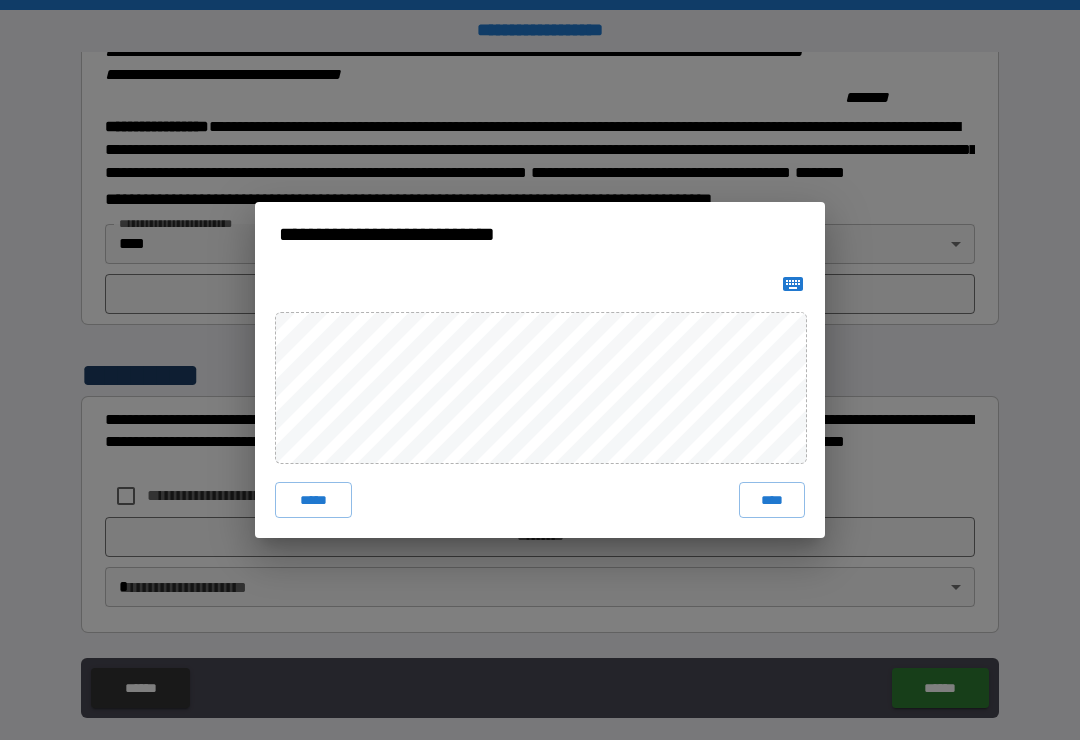 click on "****" at bounding box center (772, 500) 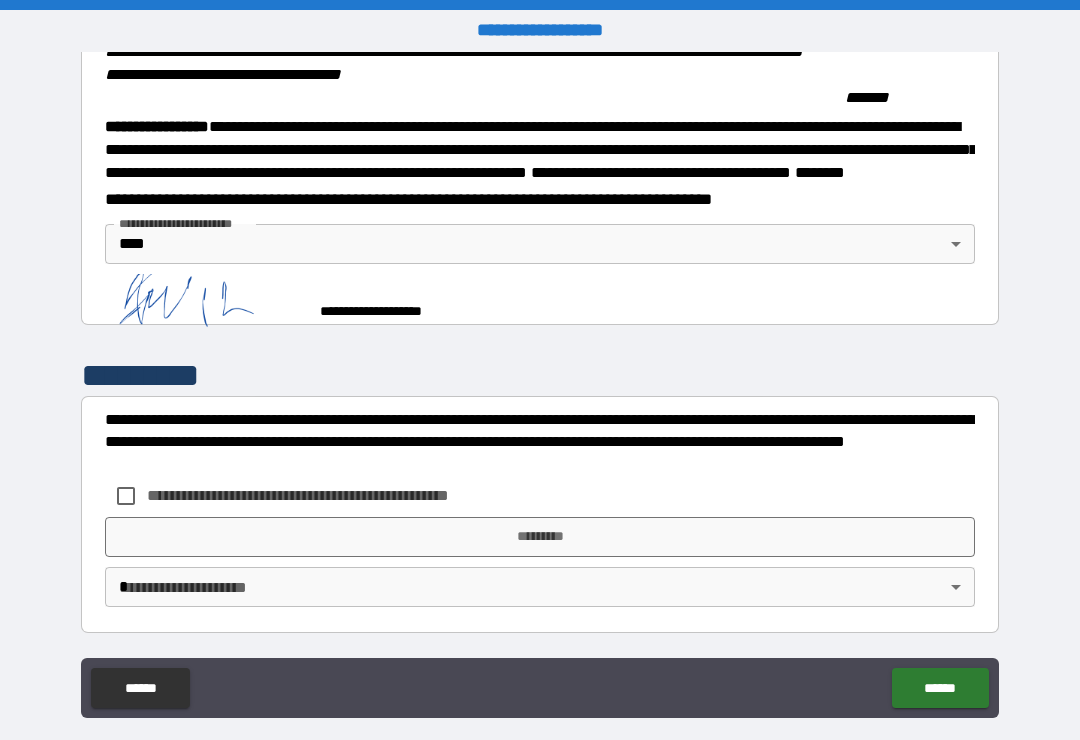scroll, scrollTop: 2205, scrollLeft: 0, axis: vertical 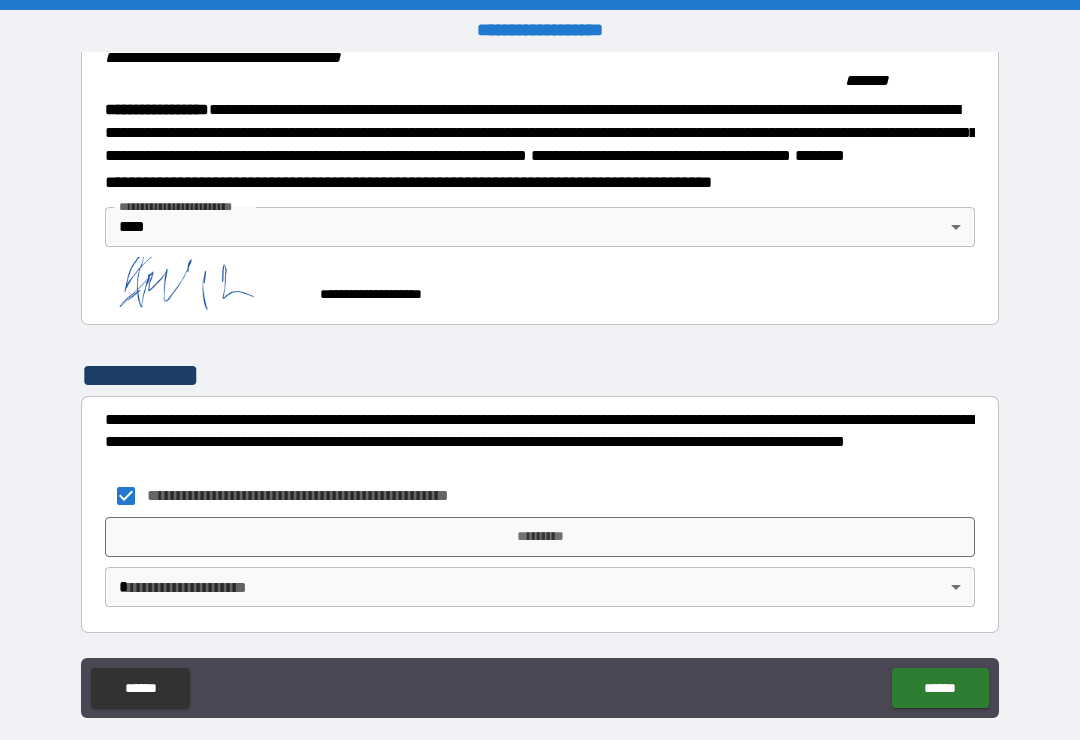 click on "*********" at bounding box center (540, 537) 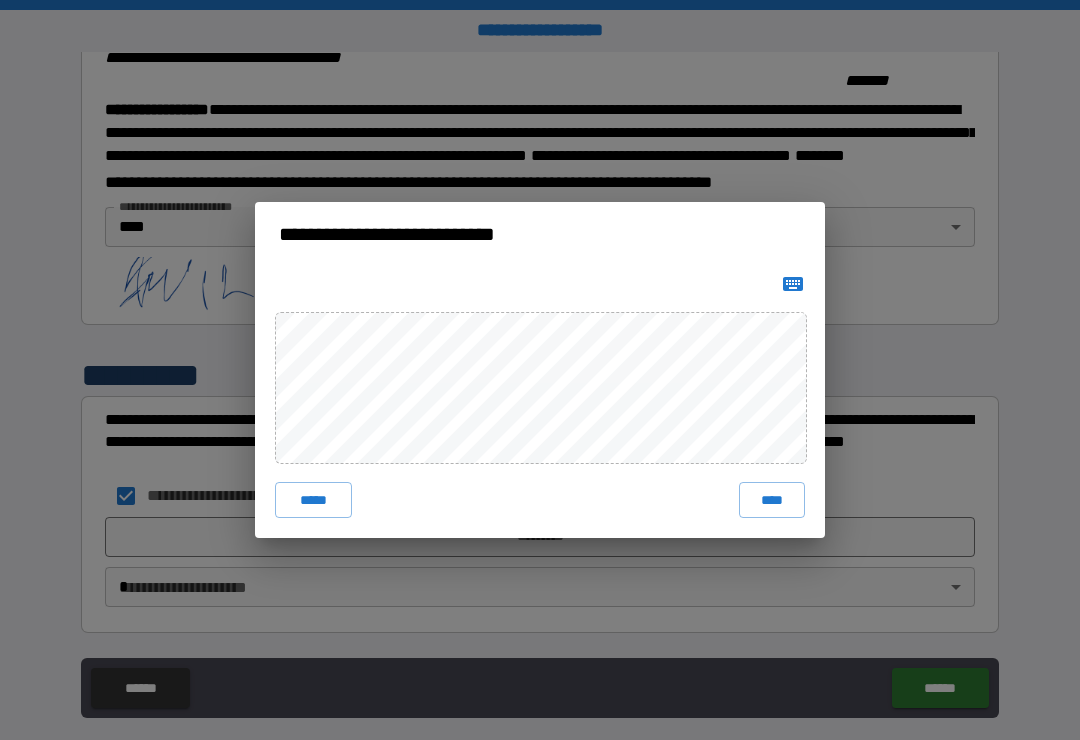 click on "****" at bounding box center [772, 500] 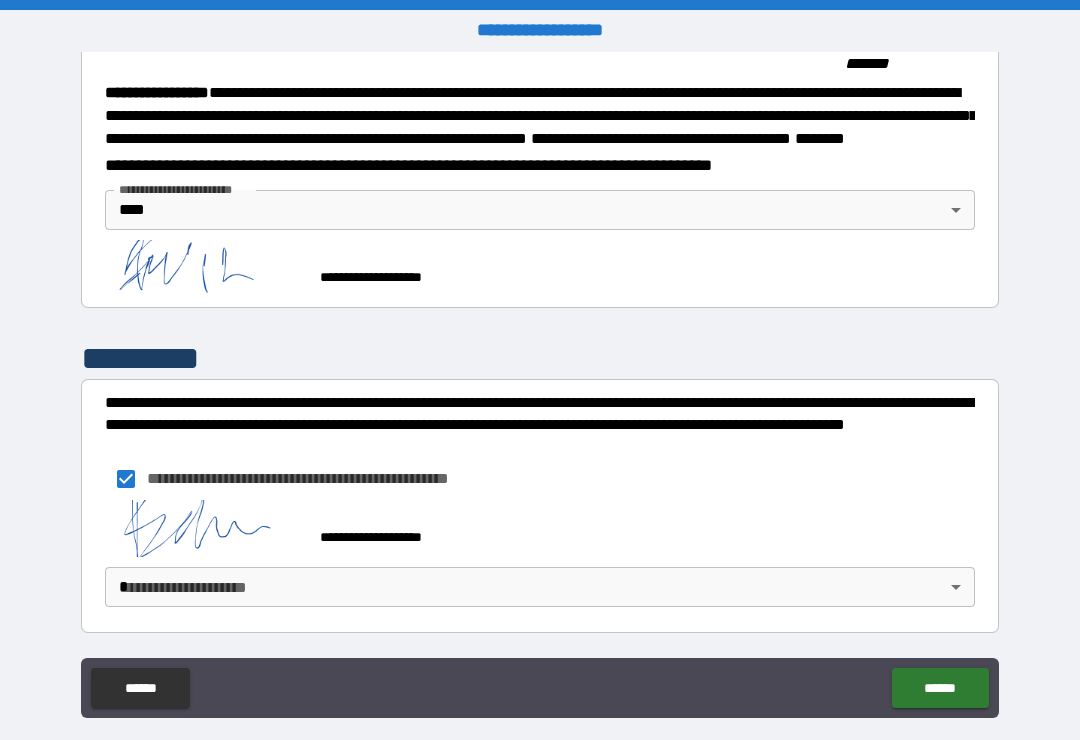 scroll, scrollTop: 2249, scrollLeft: 0, axis: vertical 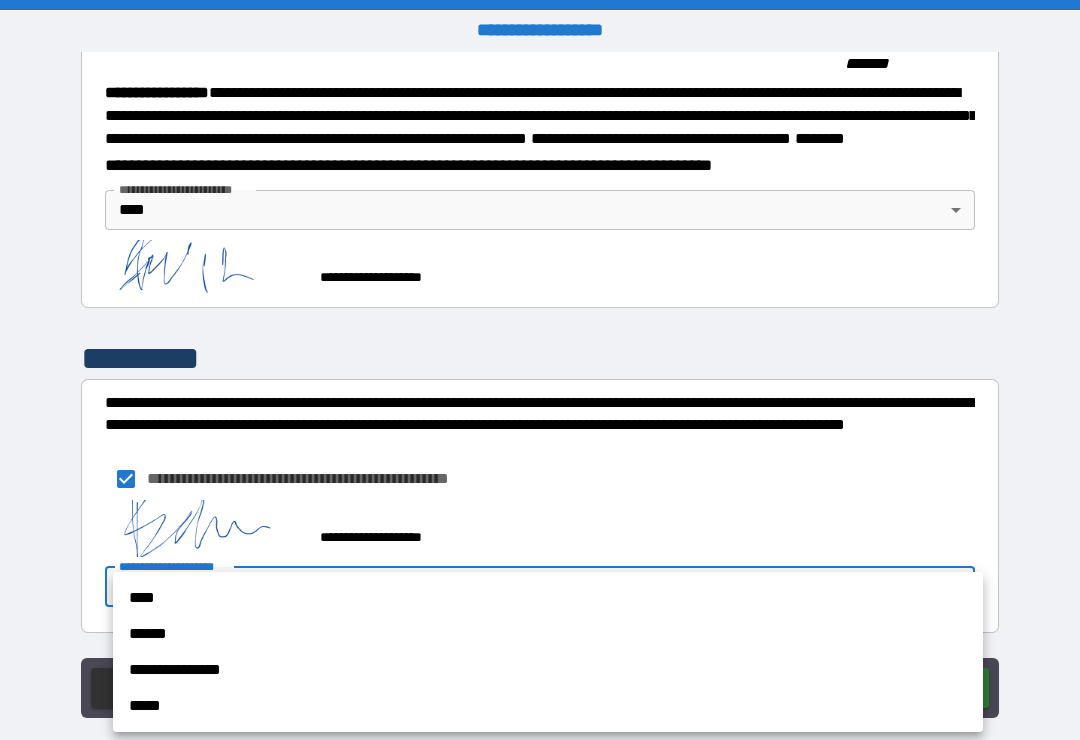 click on "****" at bounding box center [548, 598] 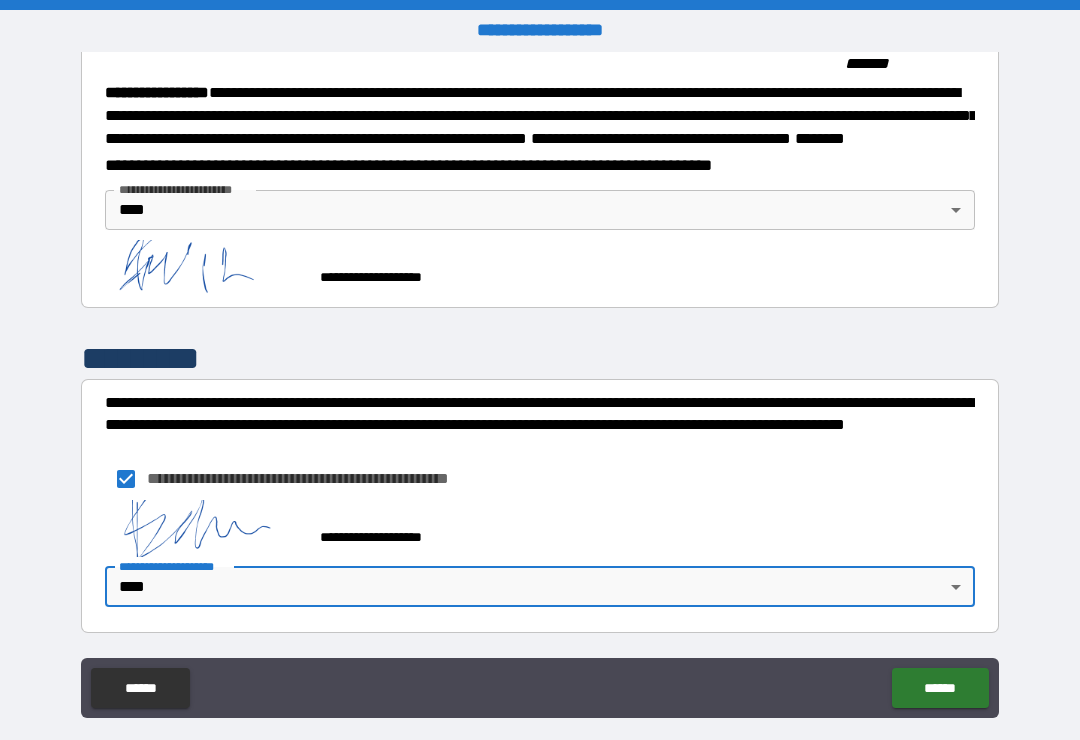 click on "******" at bounding box center [940, 688] 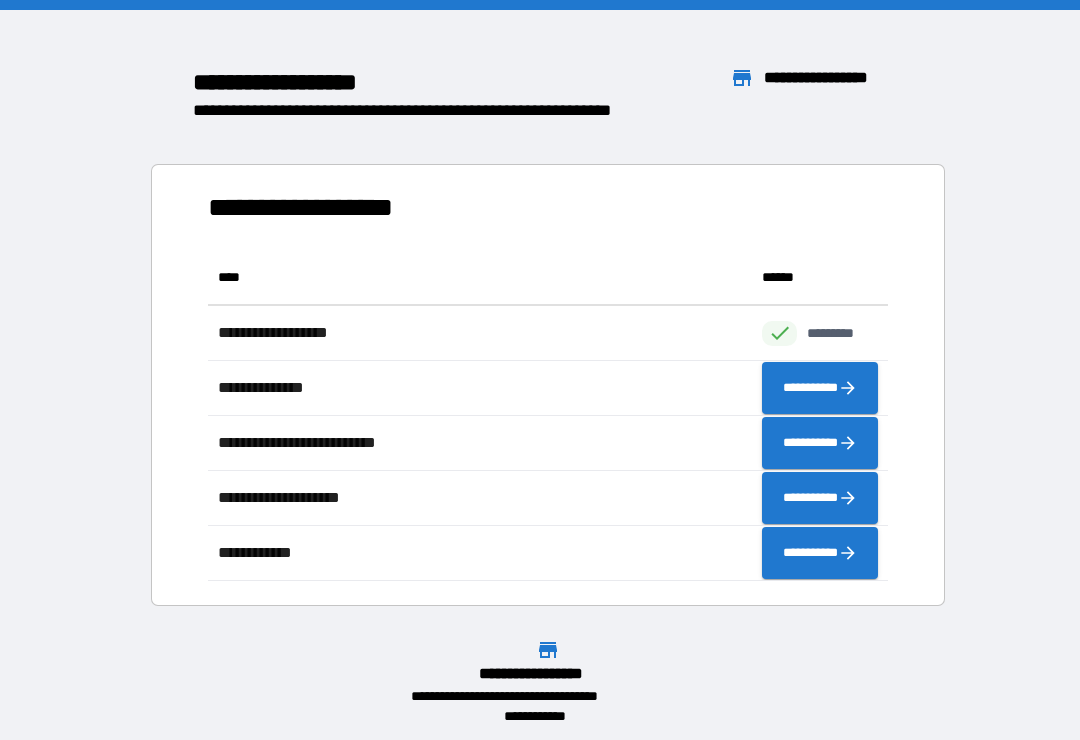 scroll, scrollTop: 1, scrollLeft: 1, axis: both 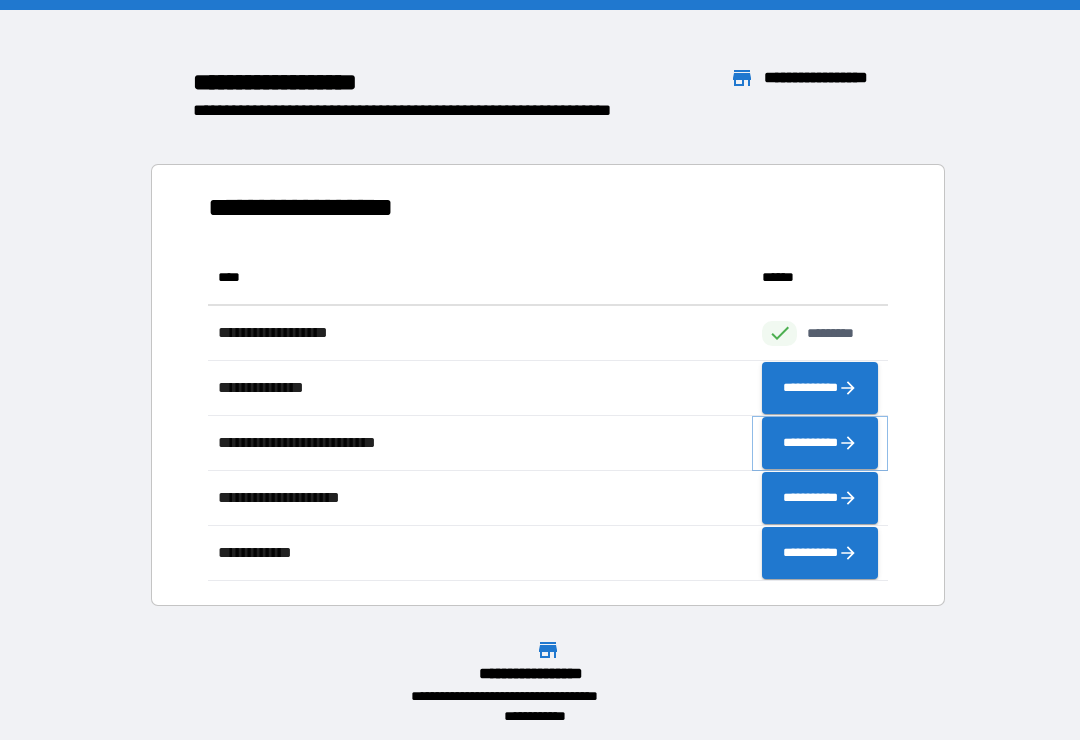click on "**********" at bounding box center (820, 443) 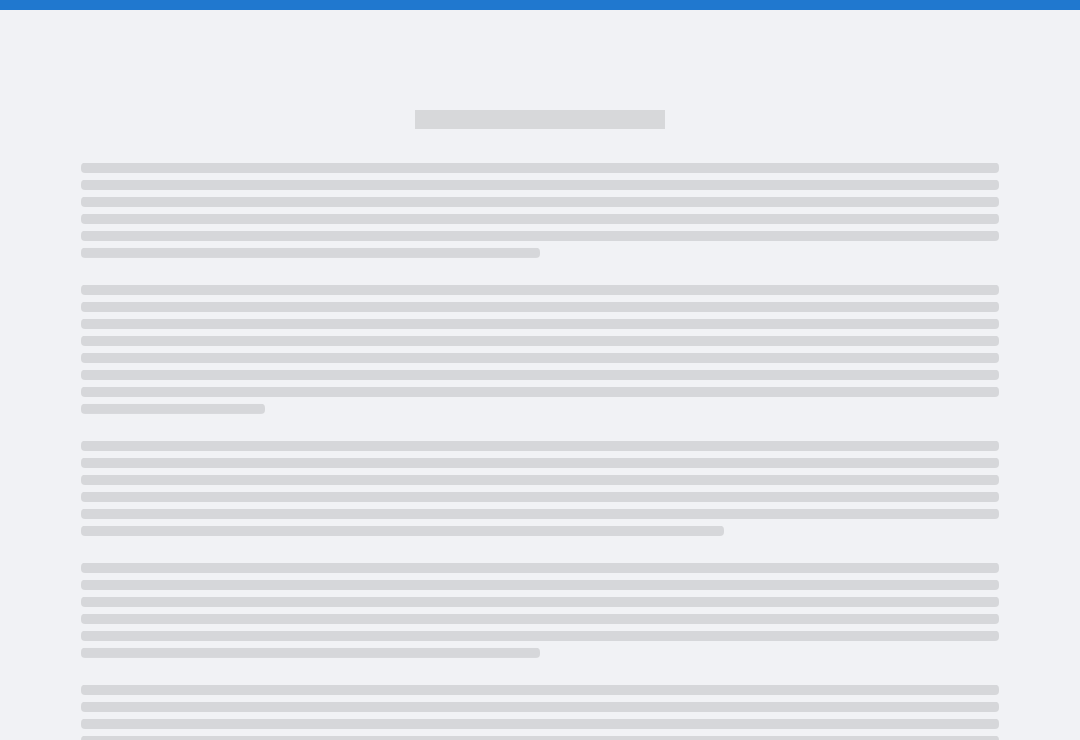 scroll, scrollTop: -1, scrollLeft: 0, axis: vertical 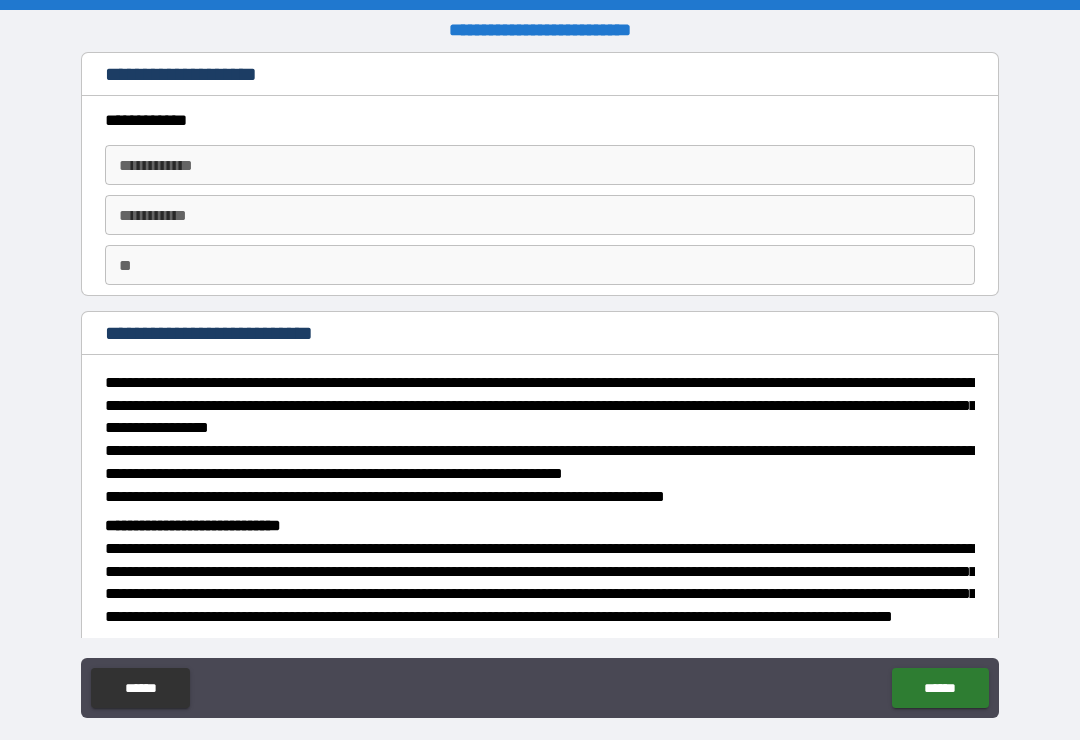 click on "**********" at bounding box center [540, 165] 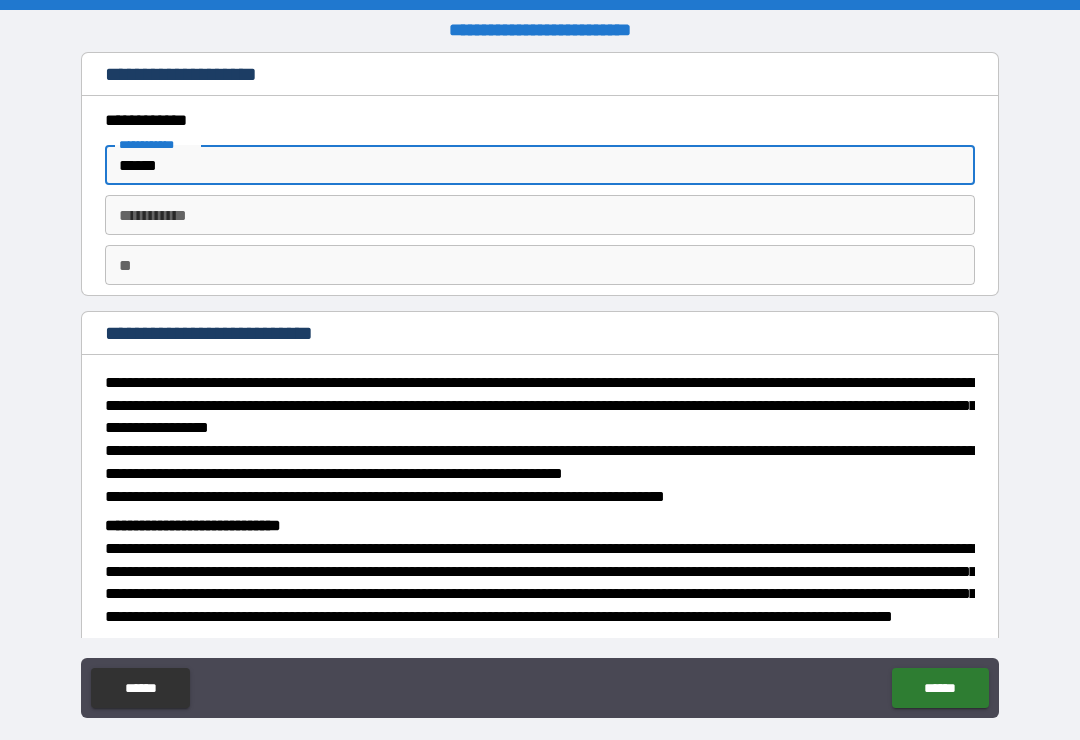 type on "******" 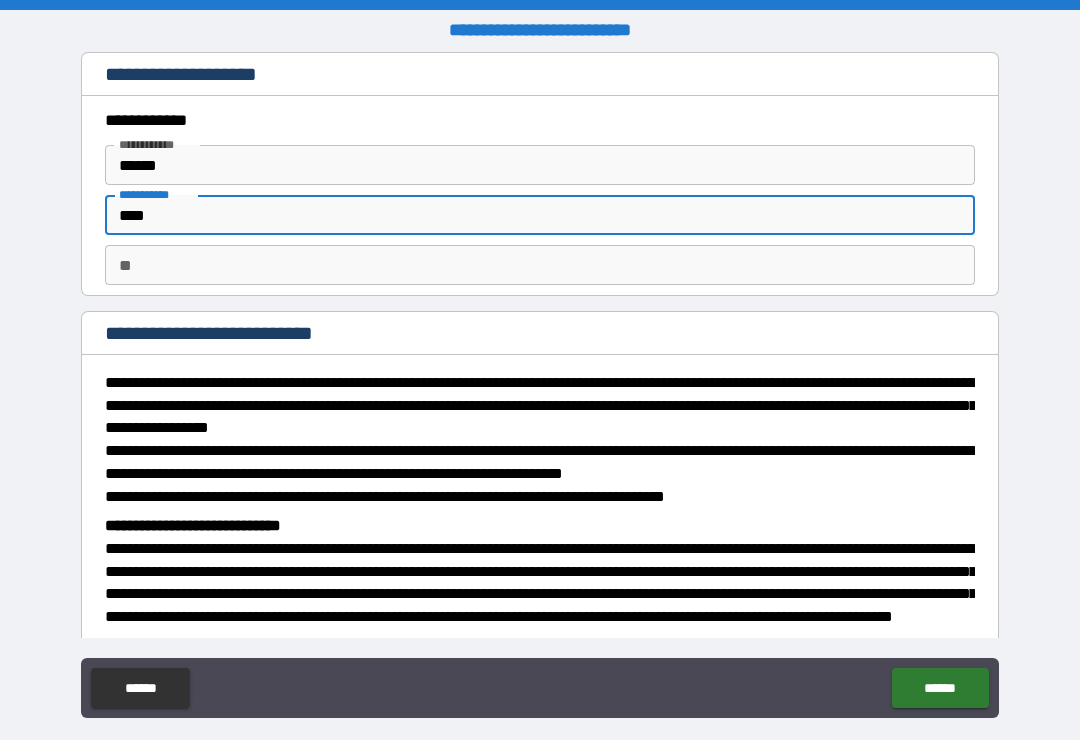 type on "****" 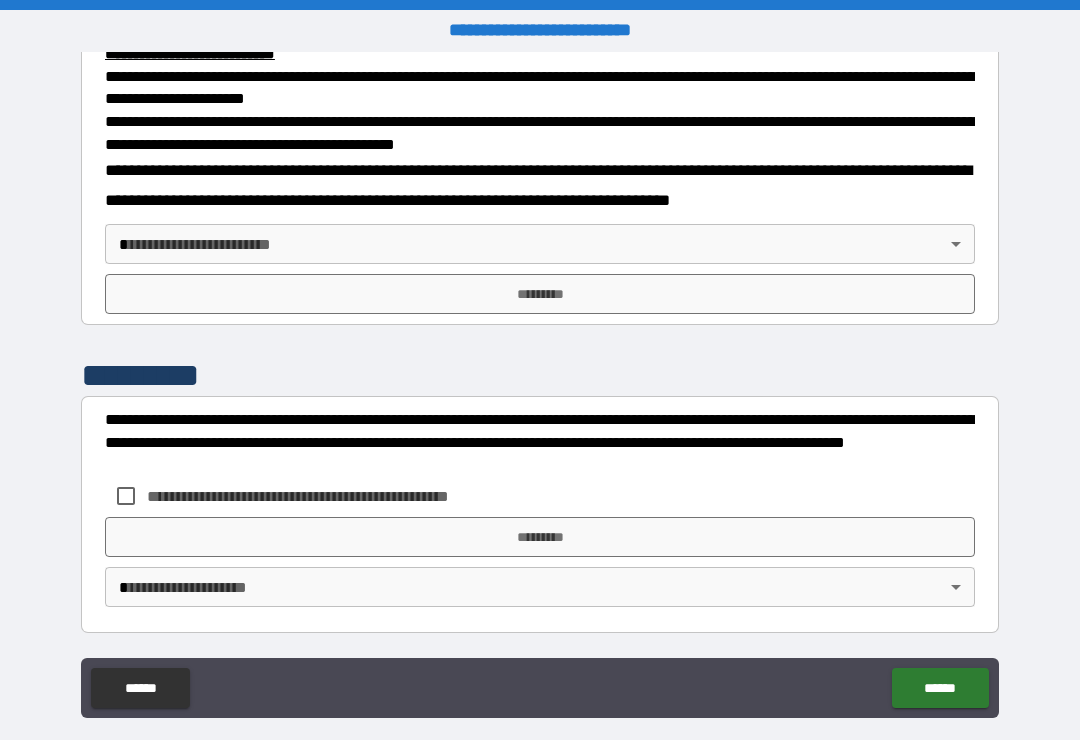 click on "**********" at bounding box center [540, 385] 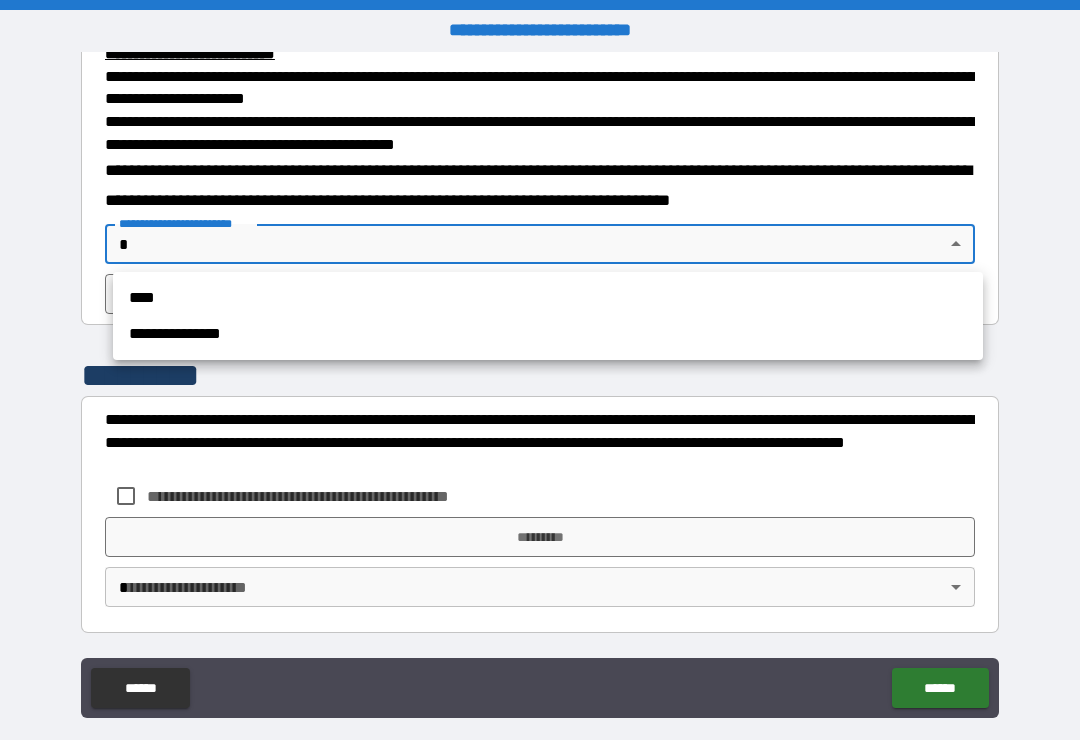 click on "****" at bounding box center [548, 298] 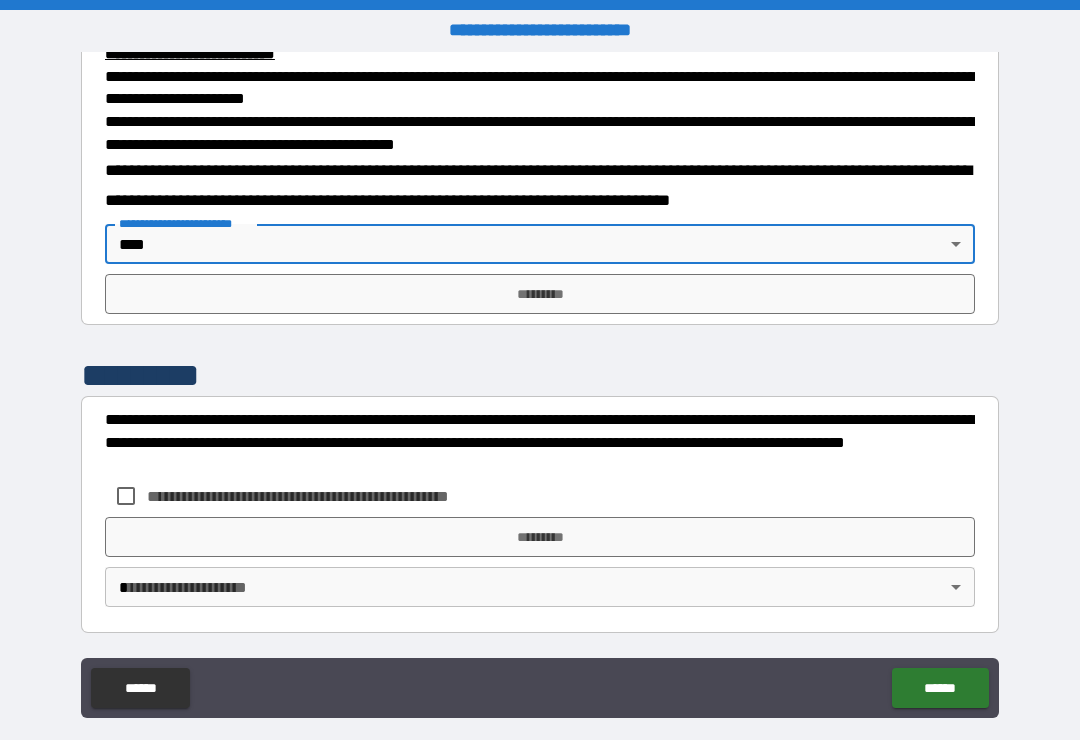 click on "*********" at bounding box center (540, 294) 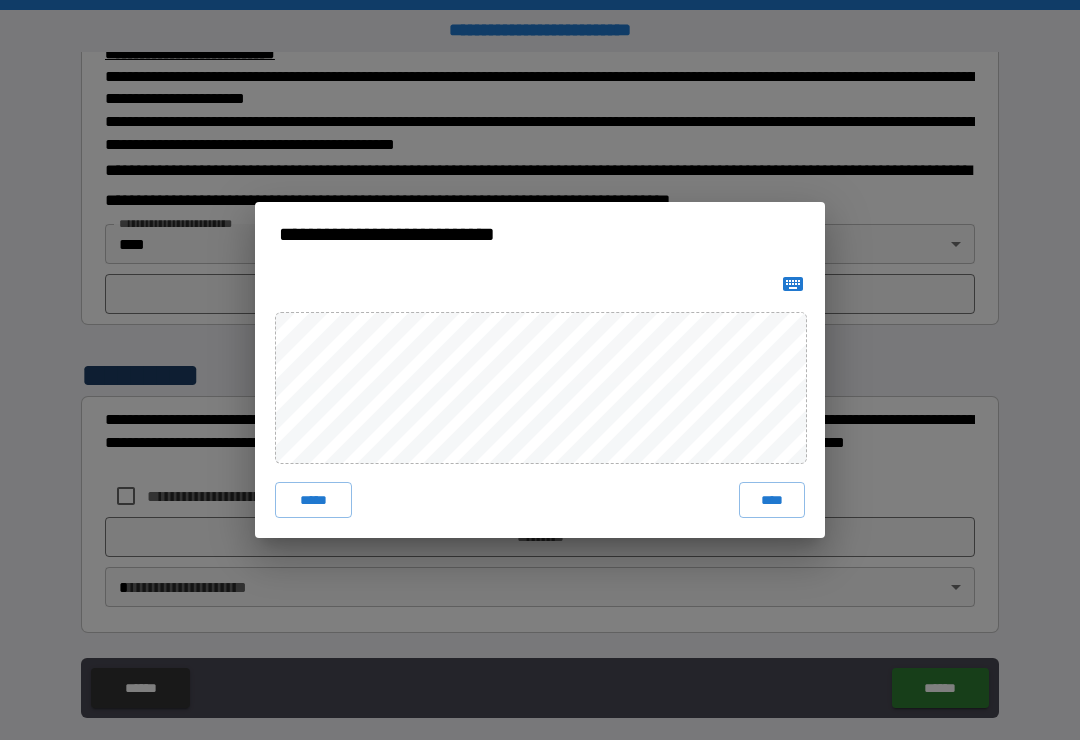click on "****" at bounding box center (772, 500) 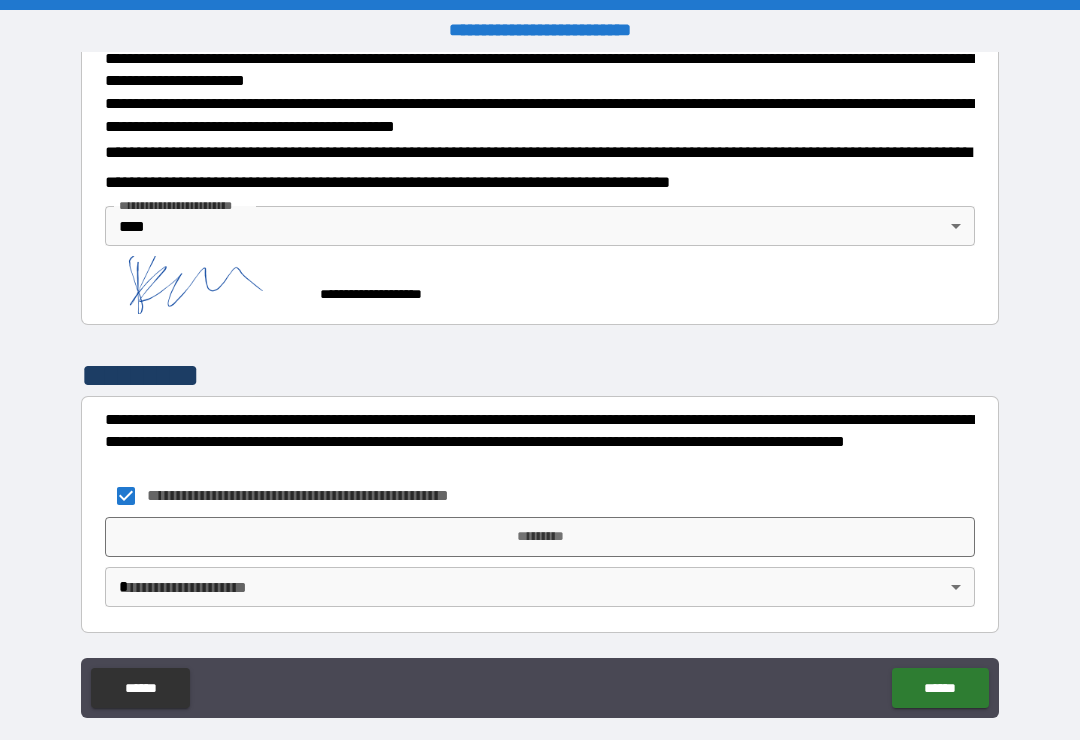 click on "**********" at bounding box center (540, 385) 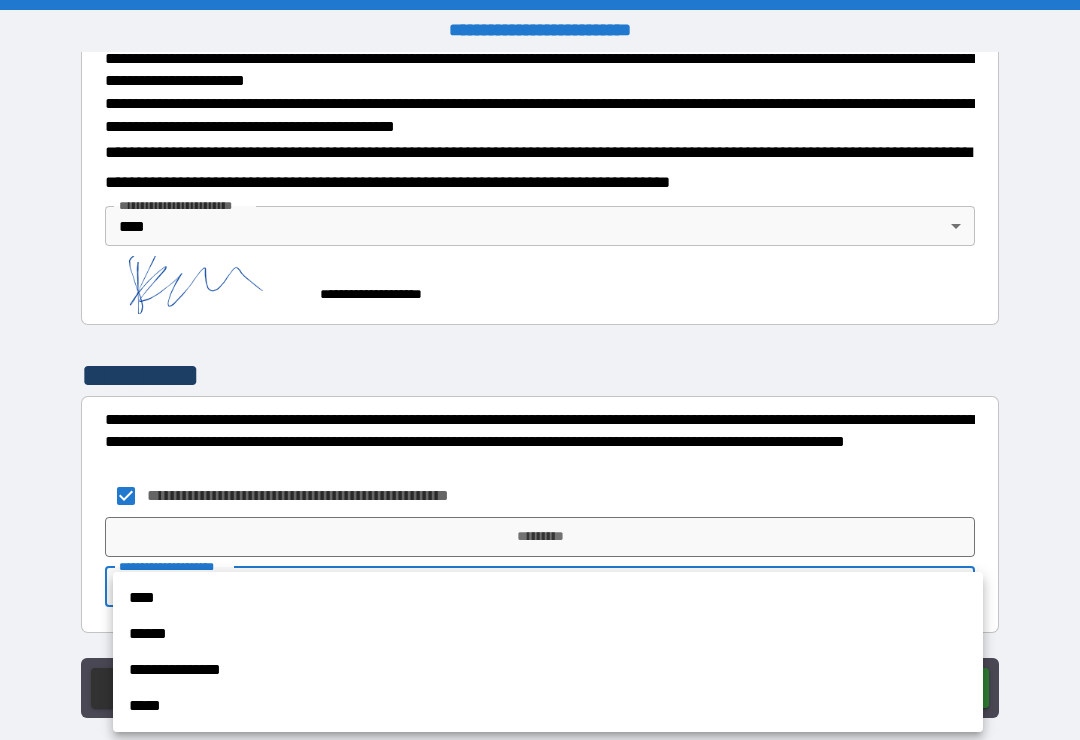 click on "****" at bounding box center [548, 598] 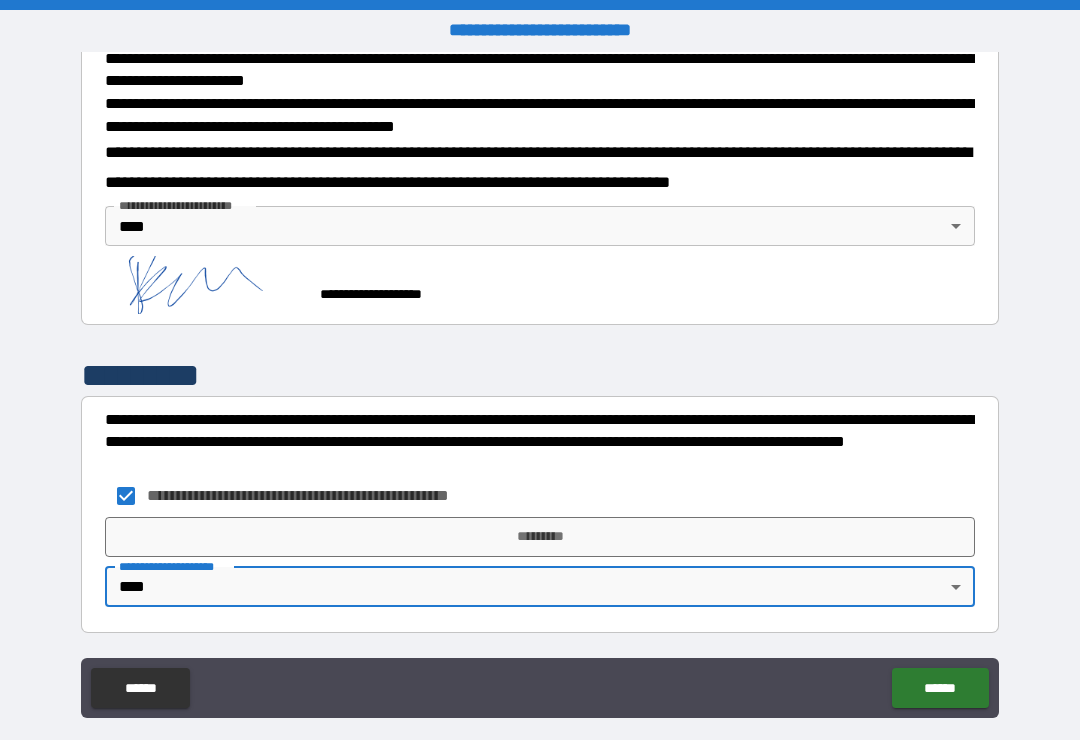 click on "*********" at bounding box center (540, 537) 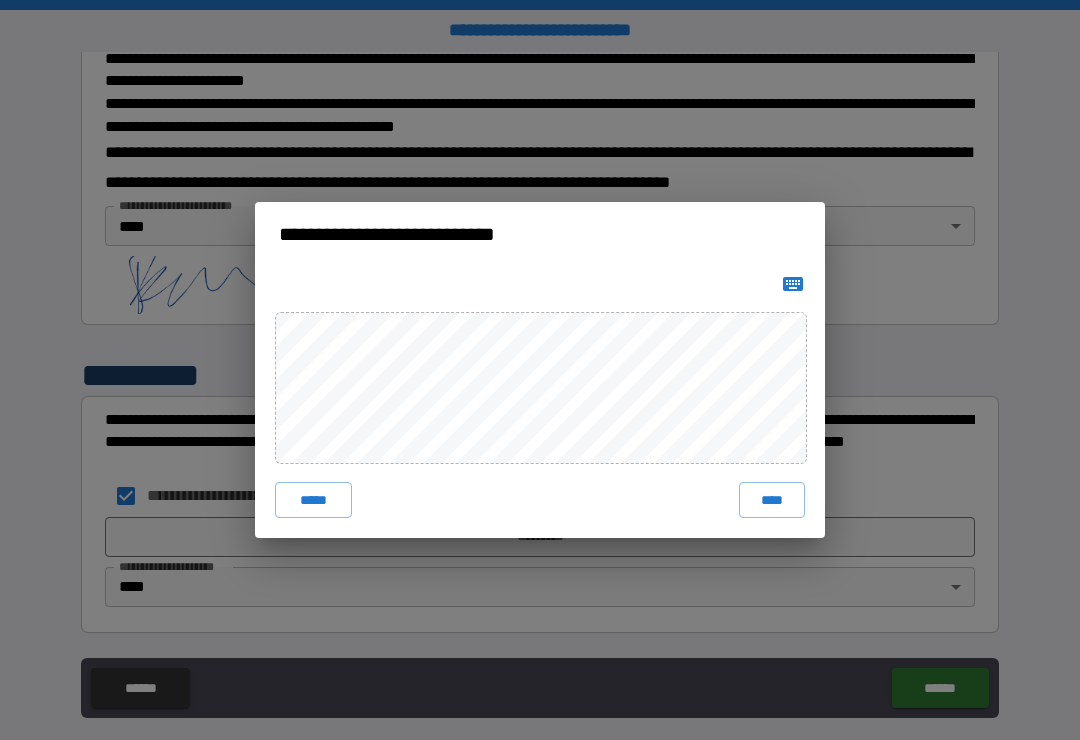 click on "****" at bounding box center (772, 500) 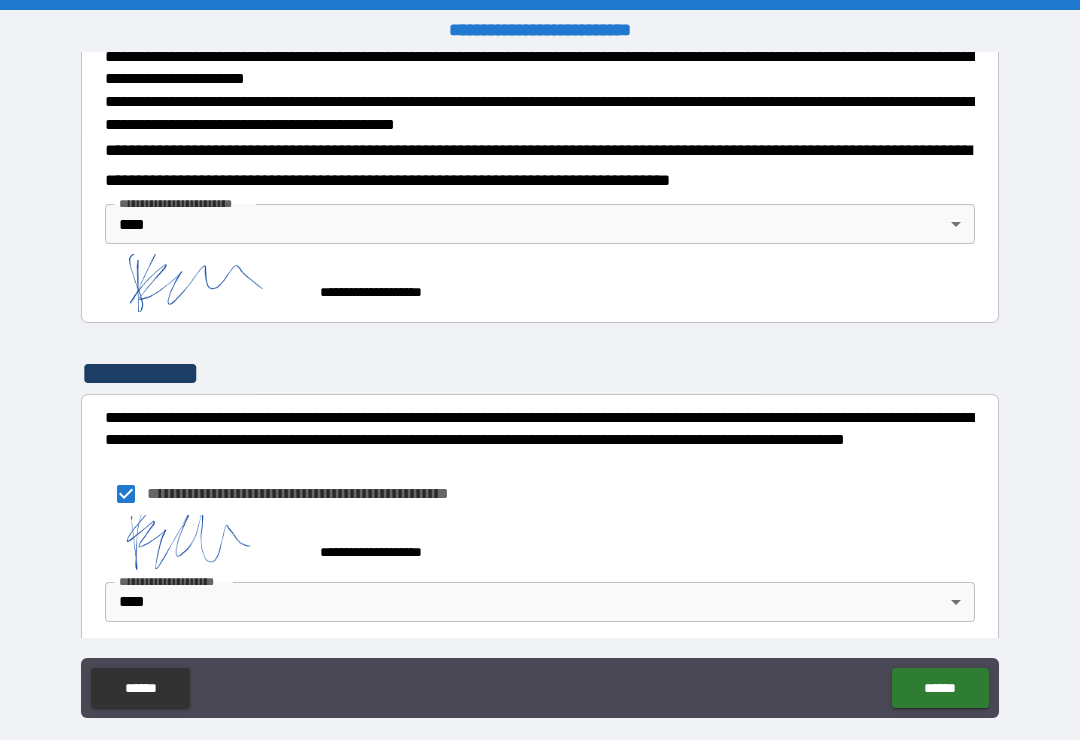 click on "******" at bounding box center [940, 688] 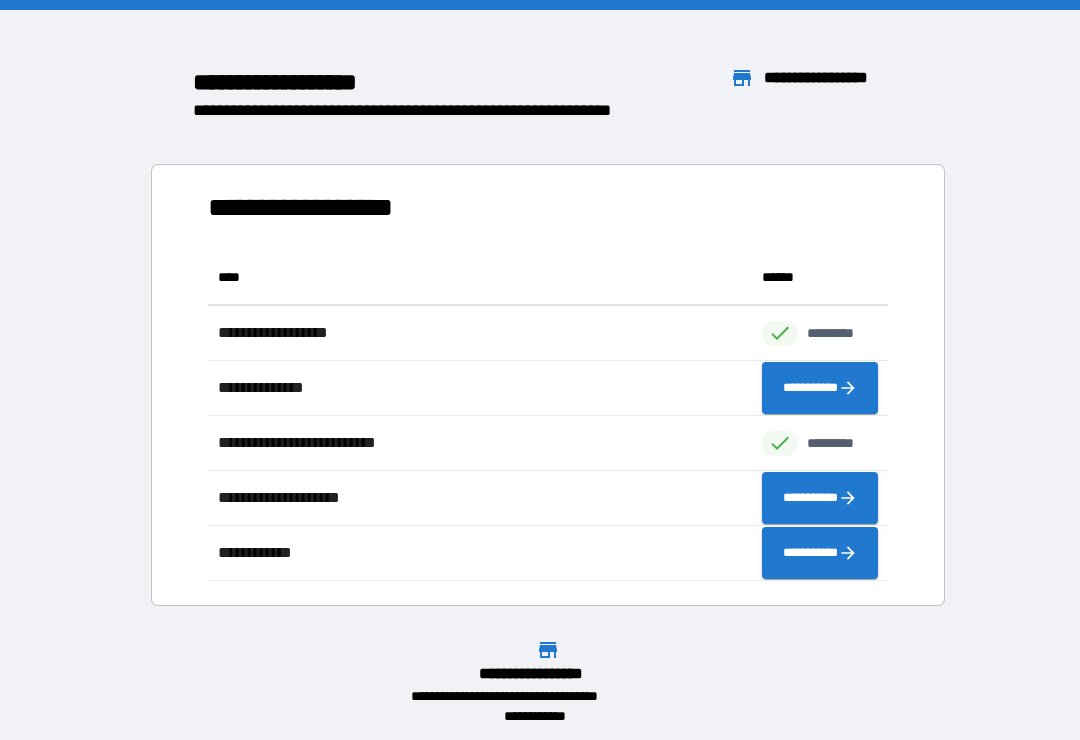 scroll, scrollTop: 1, scrollLeft: 1, axis: both 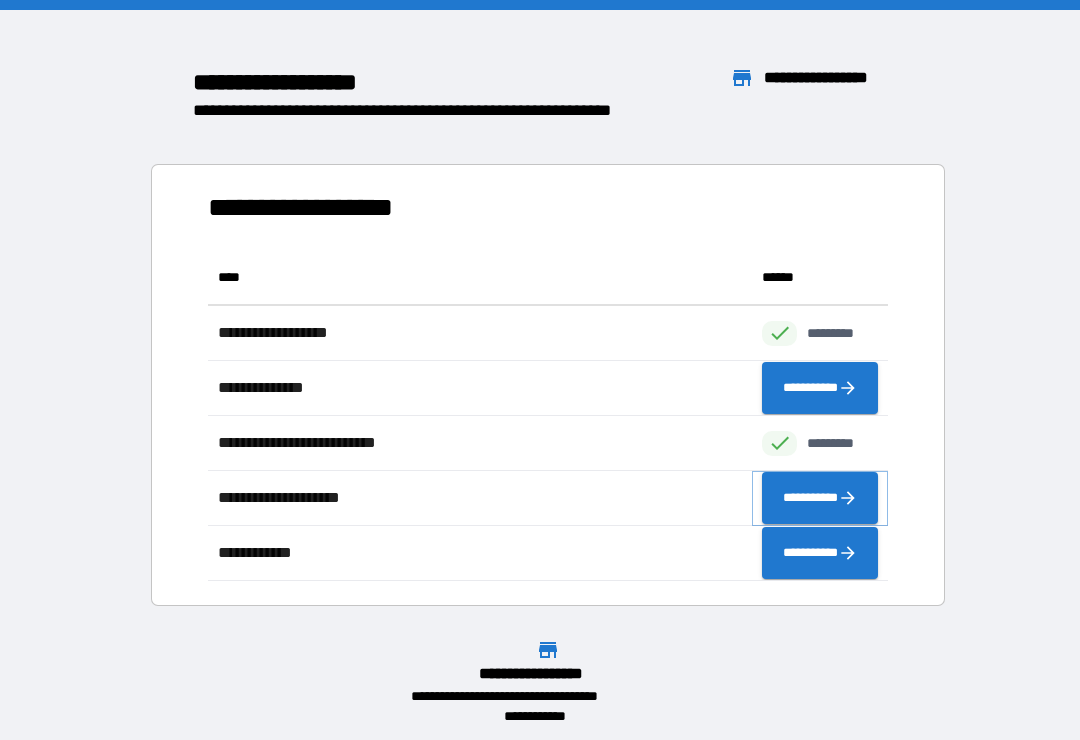 click on "**********" at bounding box center (820, 498) 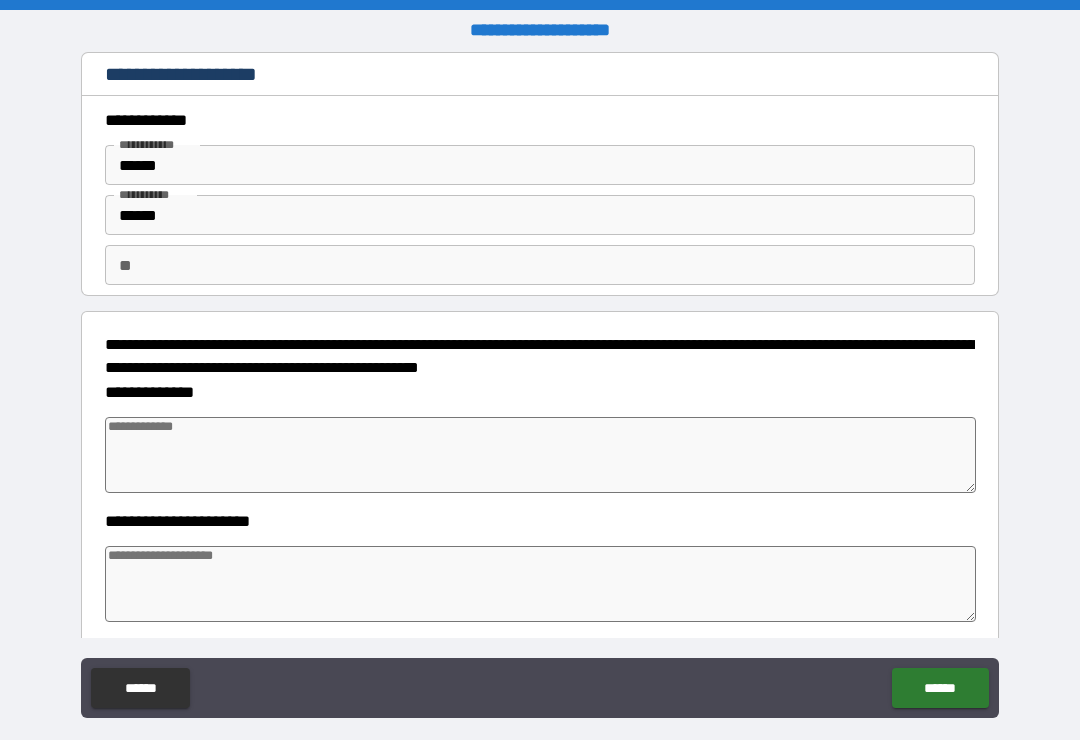 type on "*" 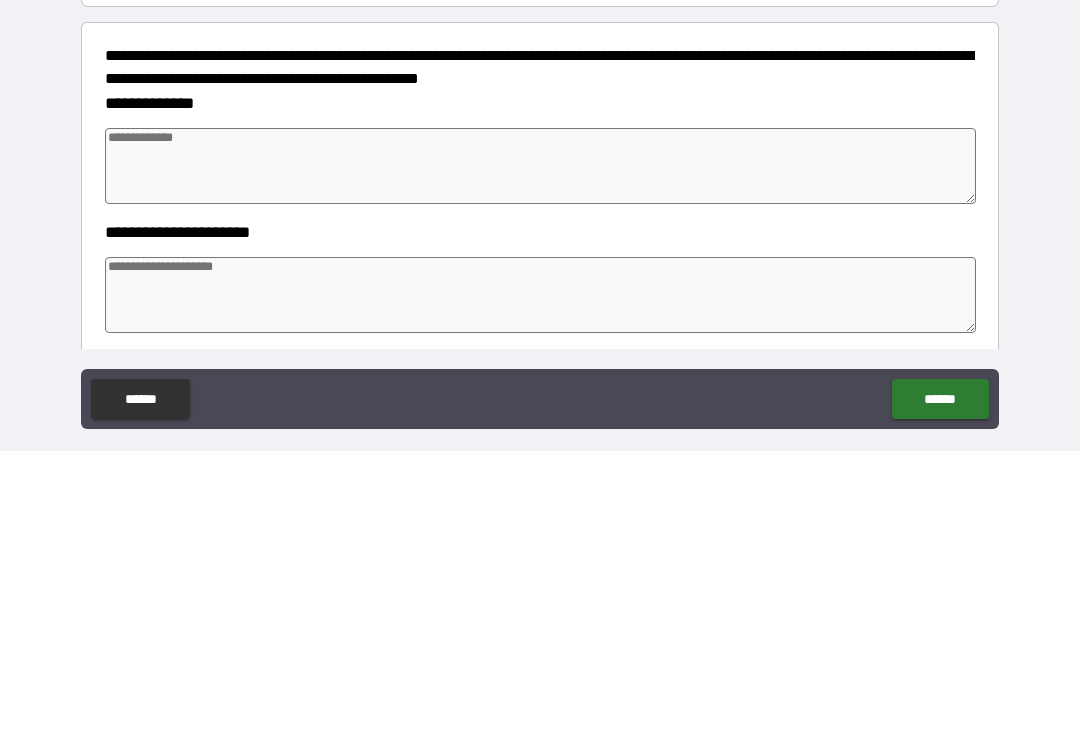 type on "*" 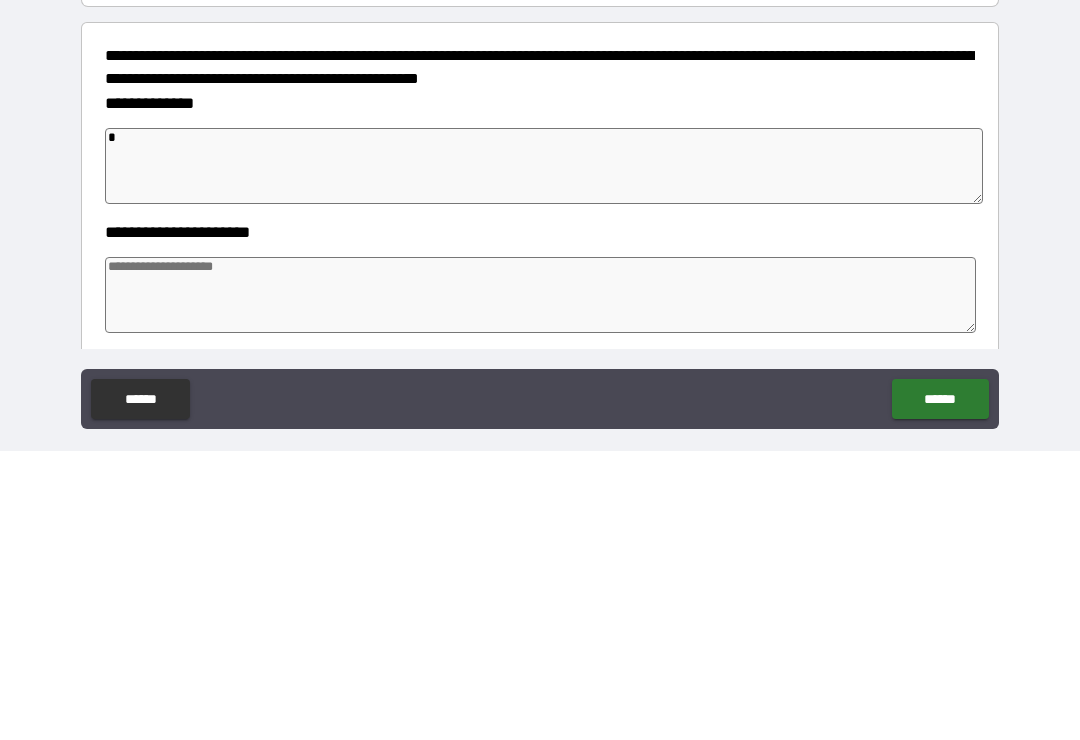 type on "*" 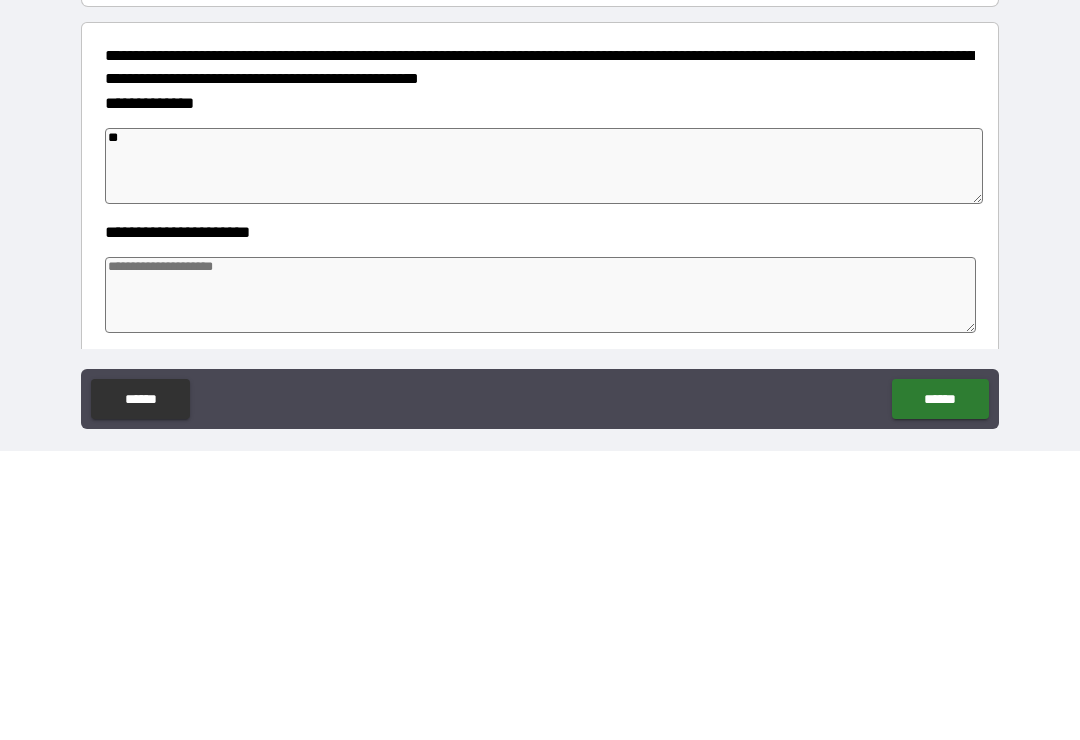 type on "*" 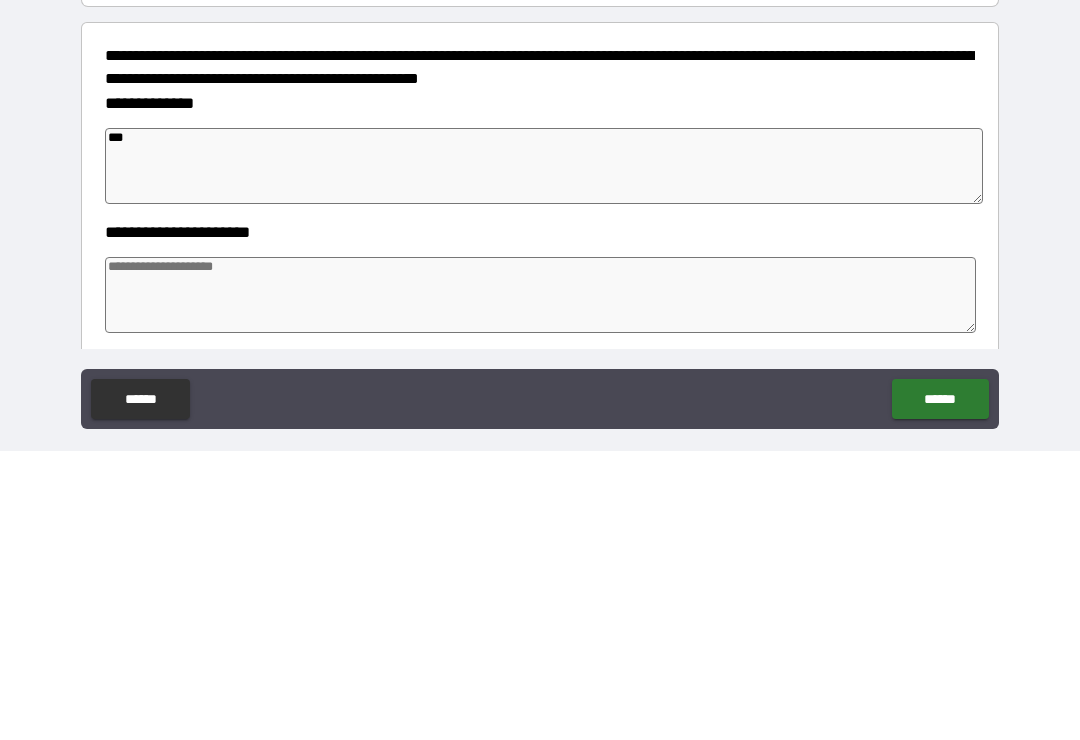 type on "*" 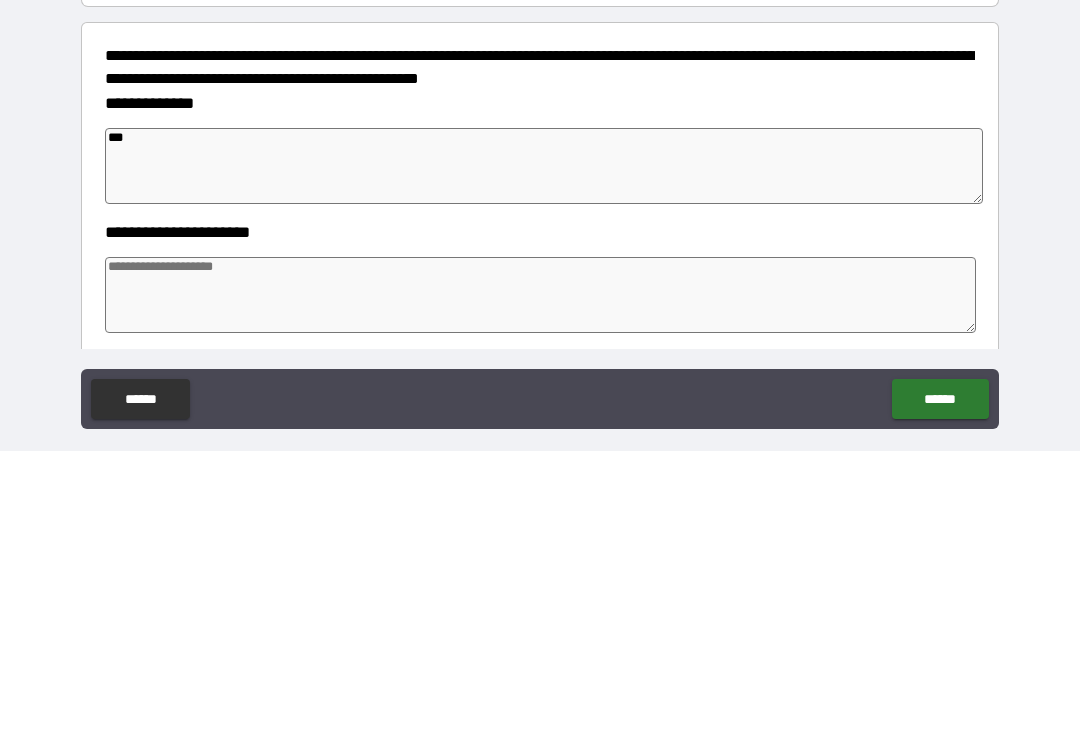 type on "***" 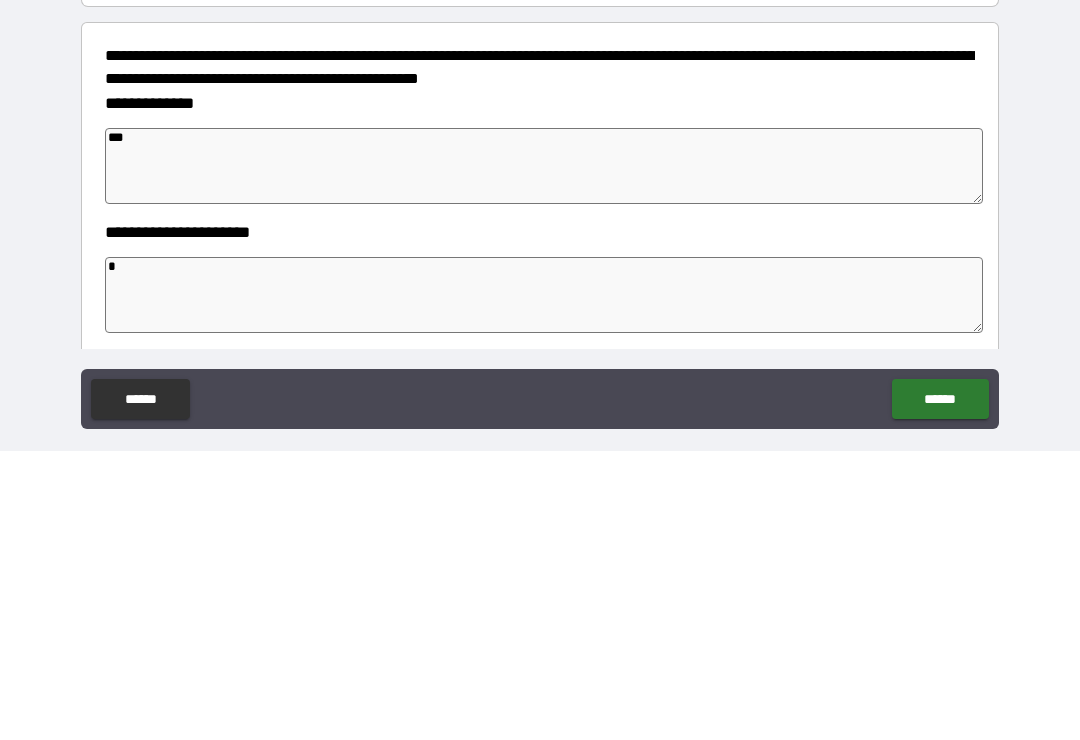 type on "*" 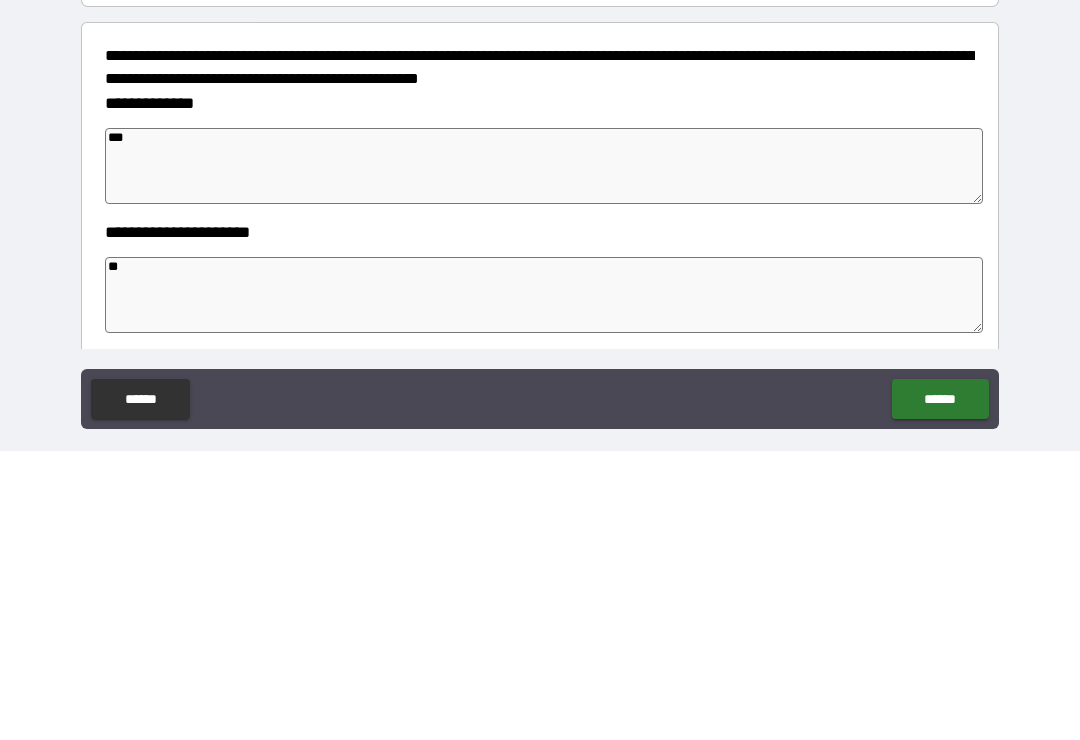 type on "*" 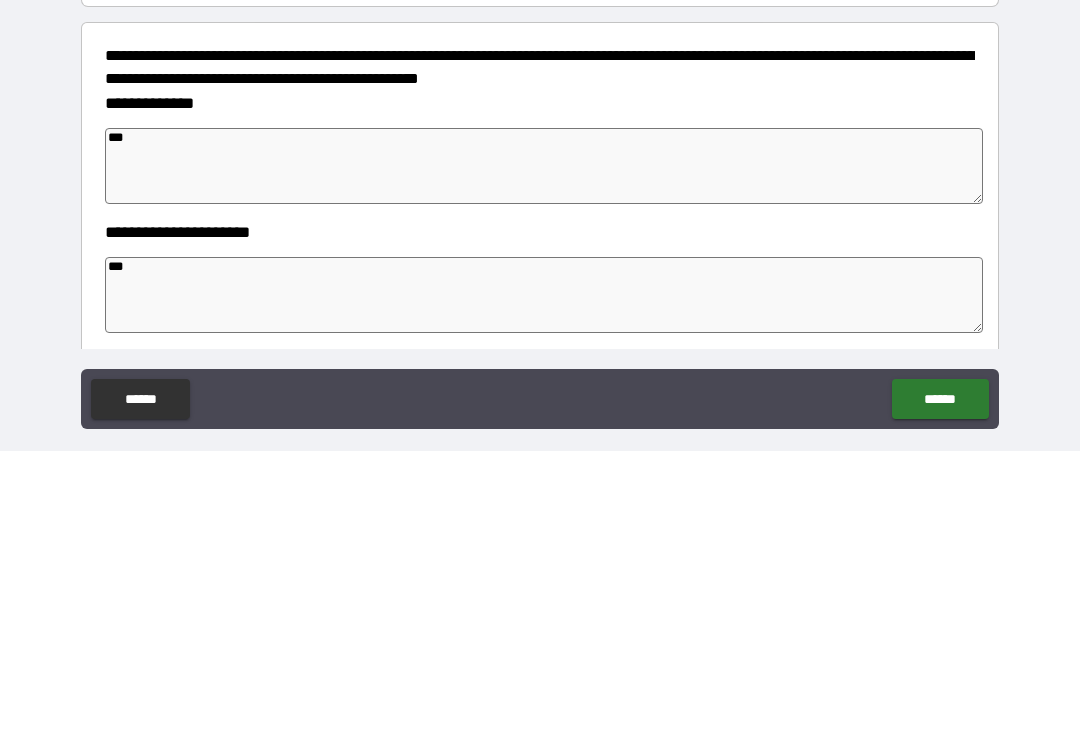 type on "*" 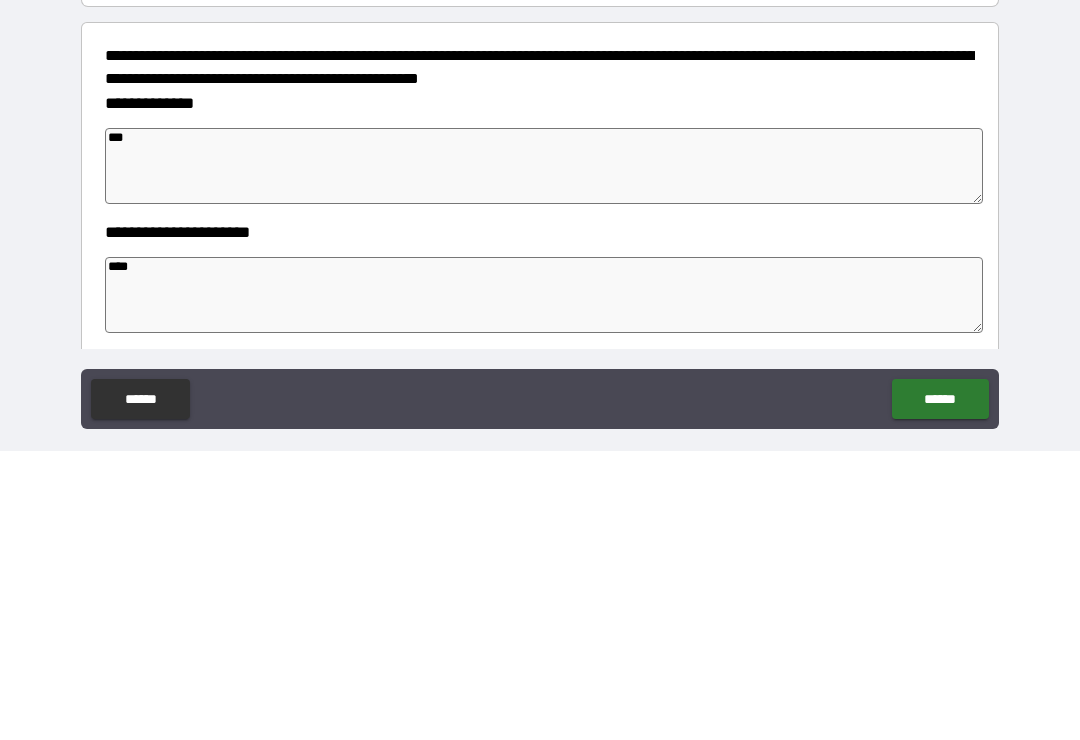 type on "*" 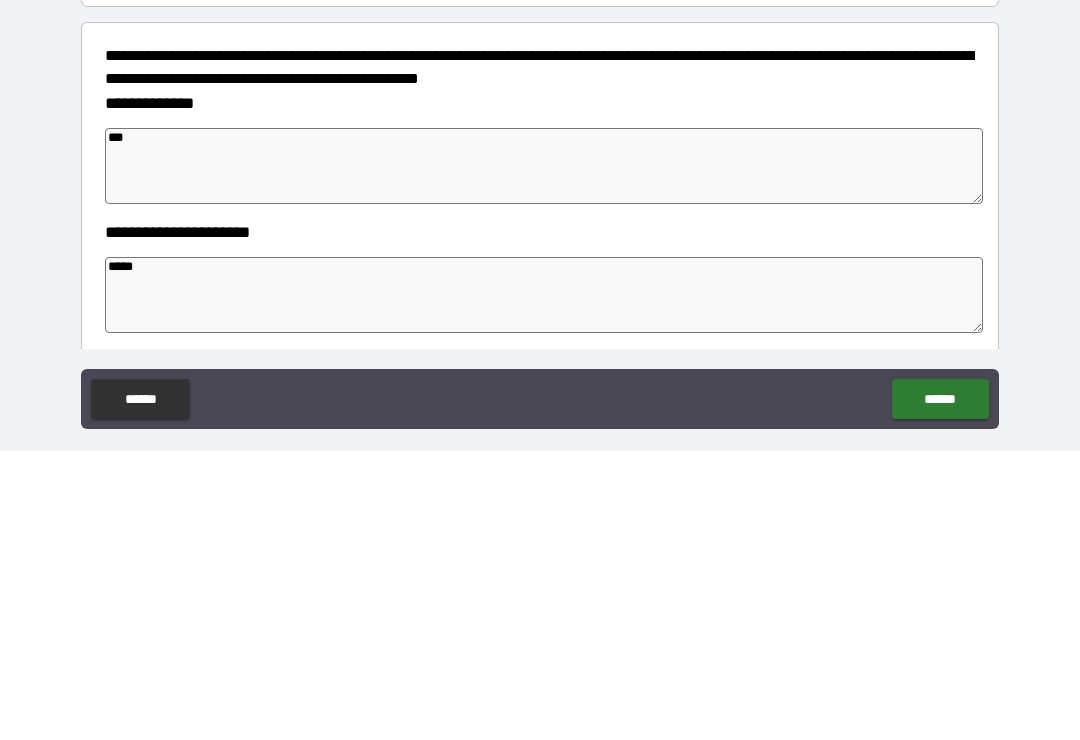 type on "*" 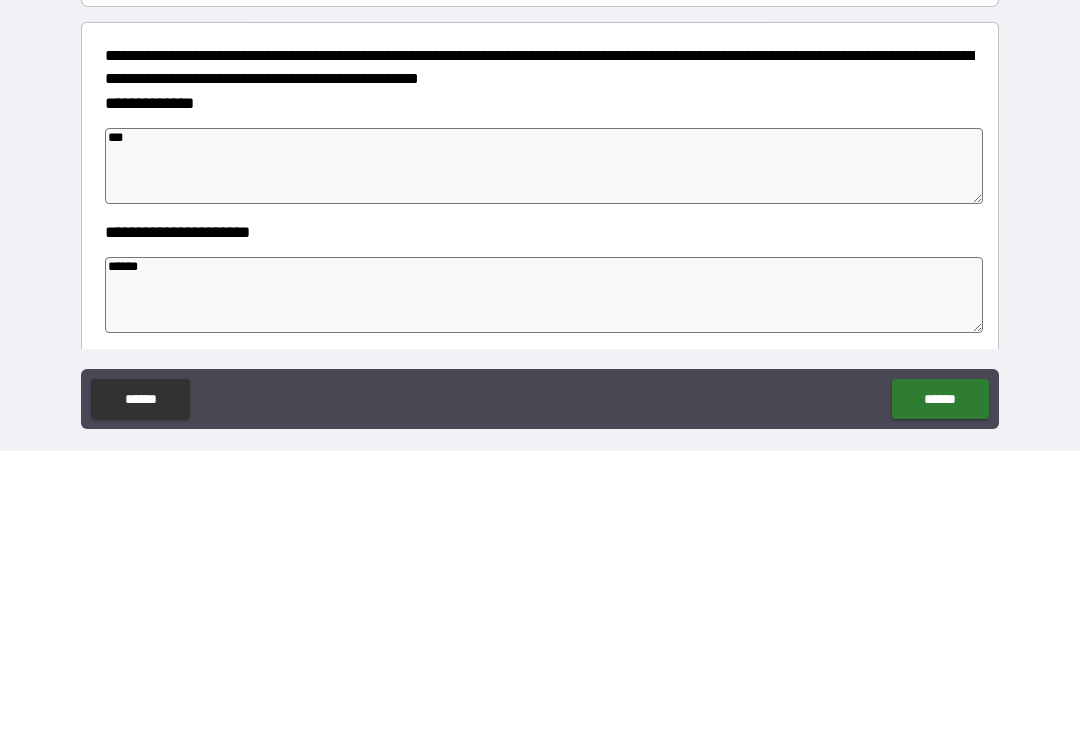 type on "*" 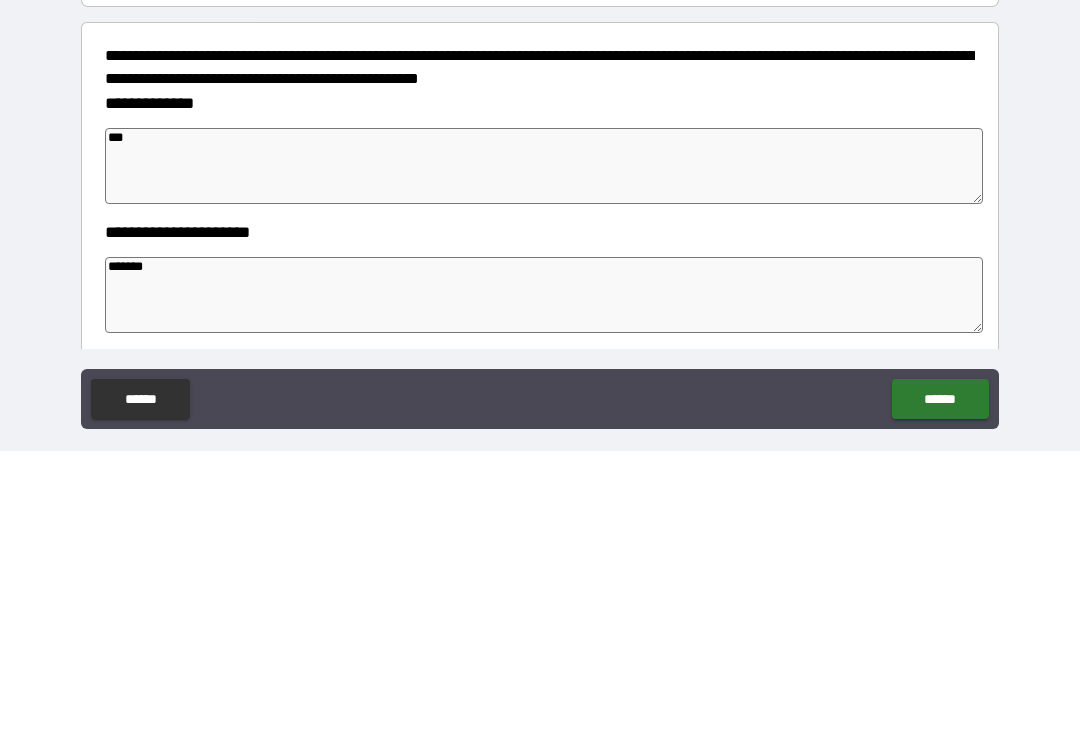 type on "*" 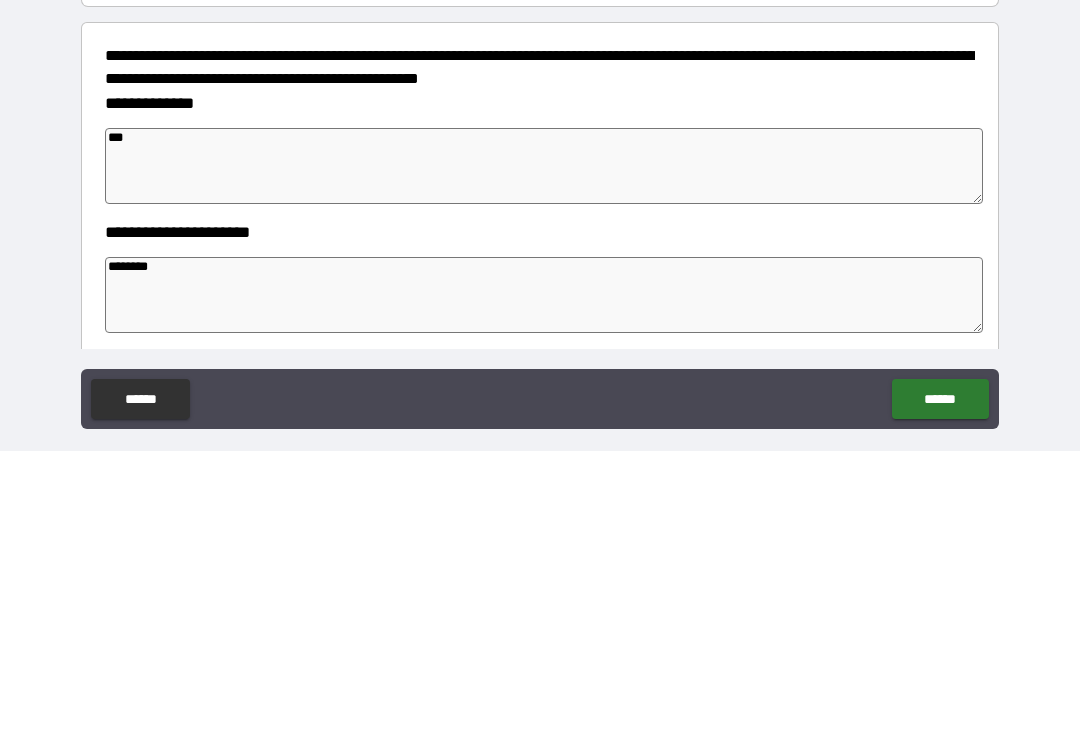 type on "*" 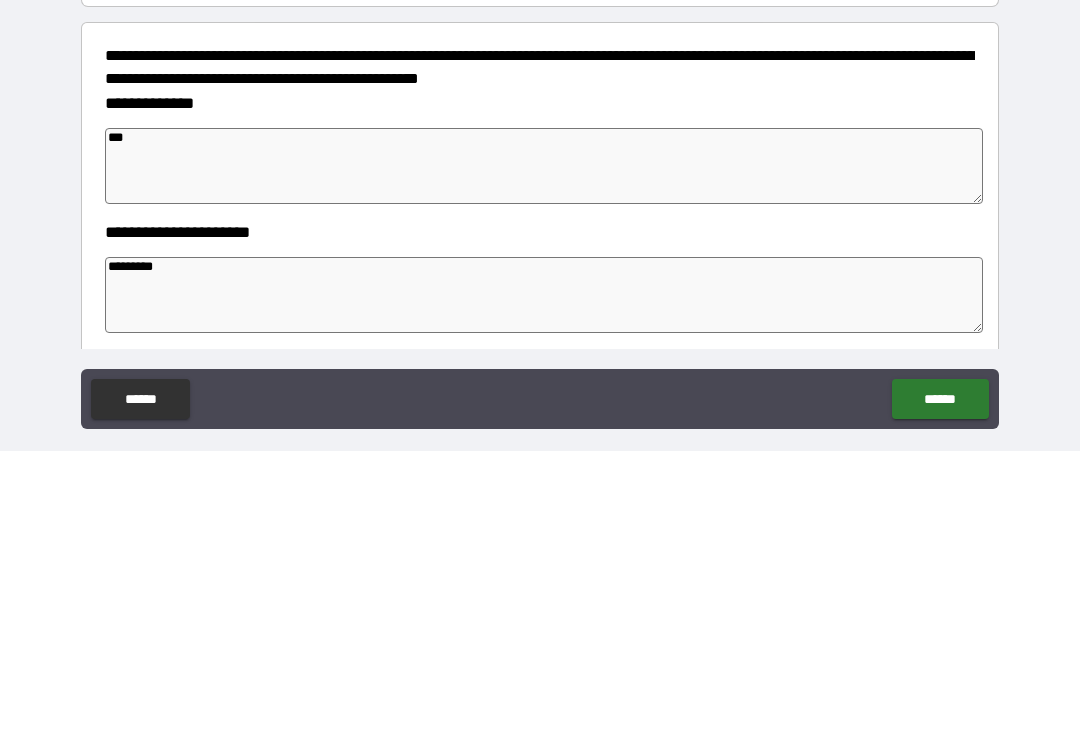 type on "*" 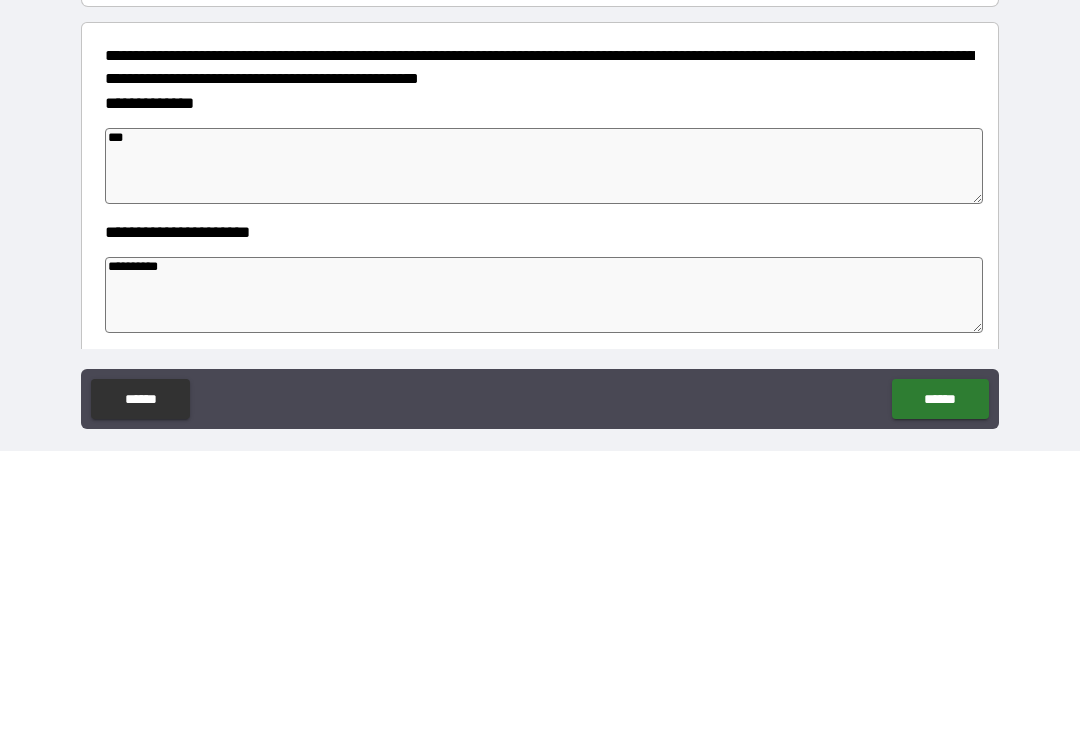 type on "*" 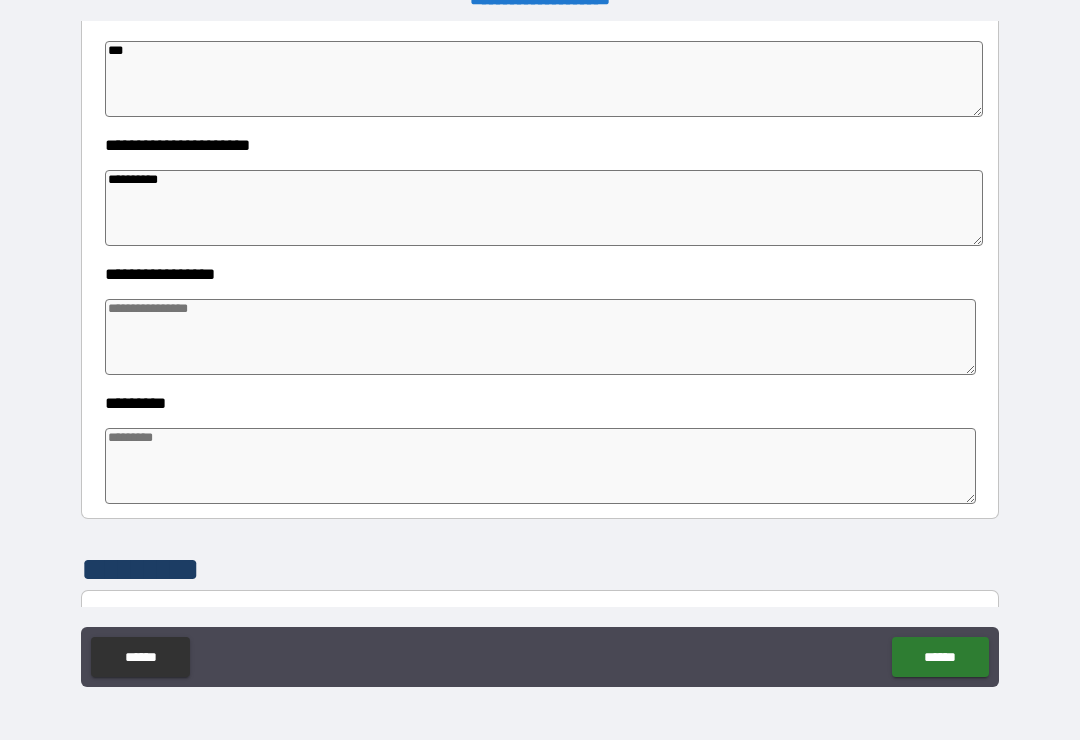 scroll, scrollTop: 346, scrollLeft: 0, axis: vertical 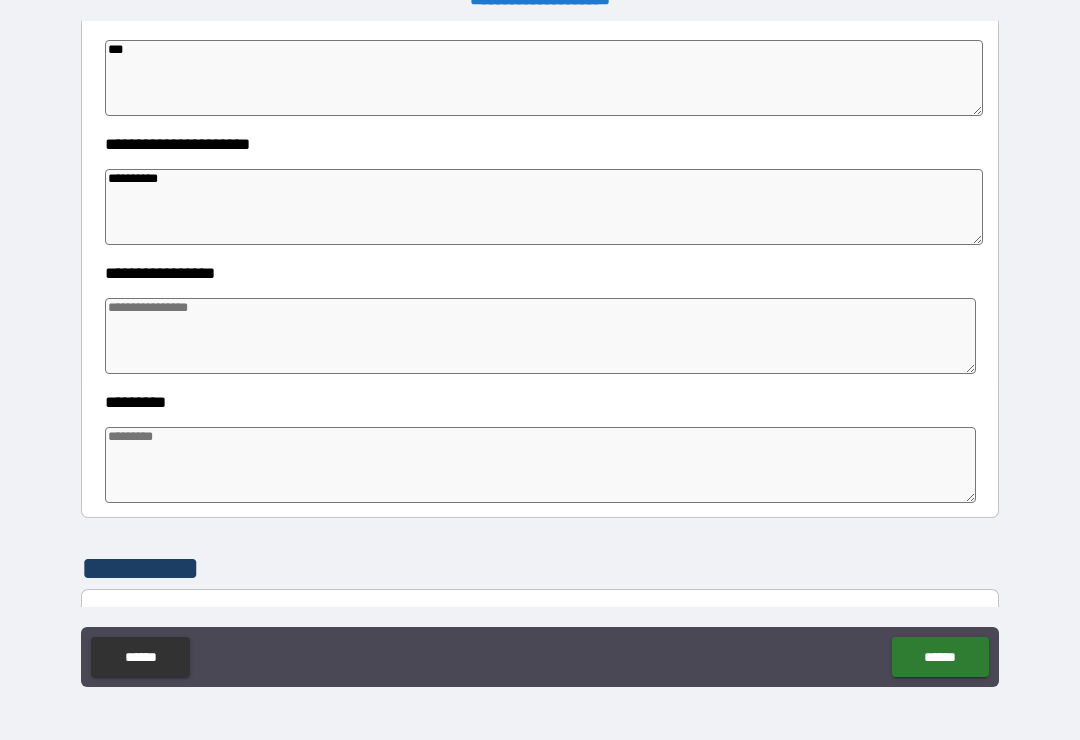 click at bounding box center (540, 336) 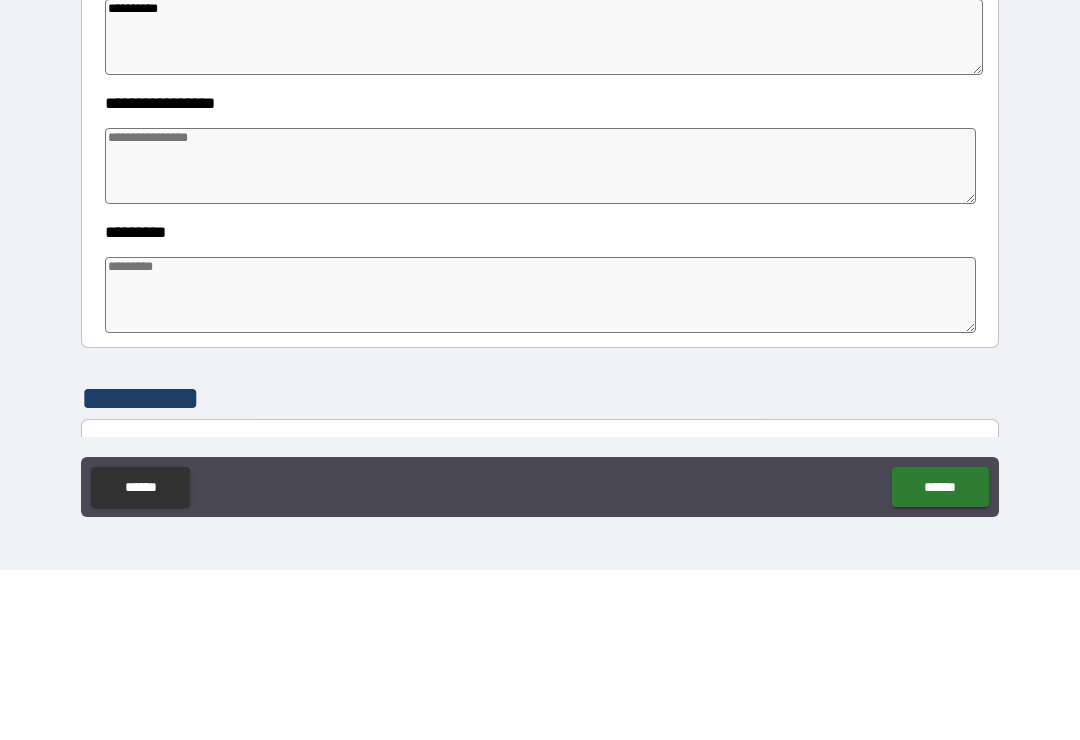 type on "*" 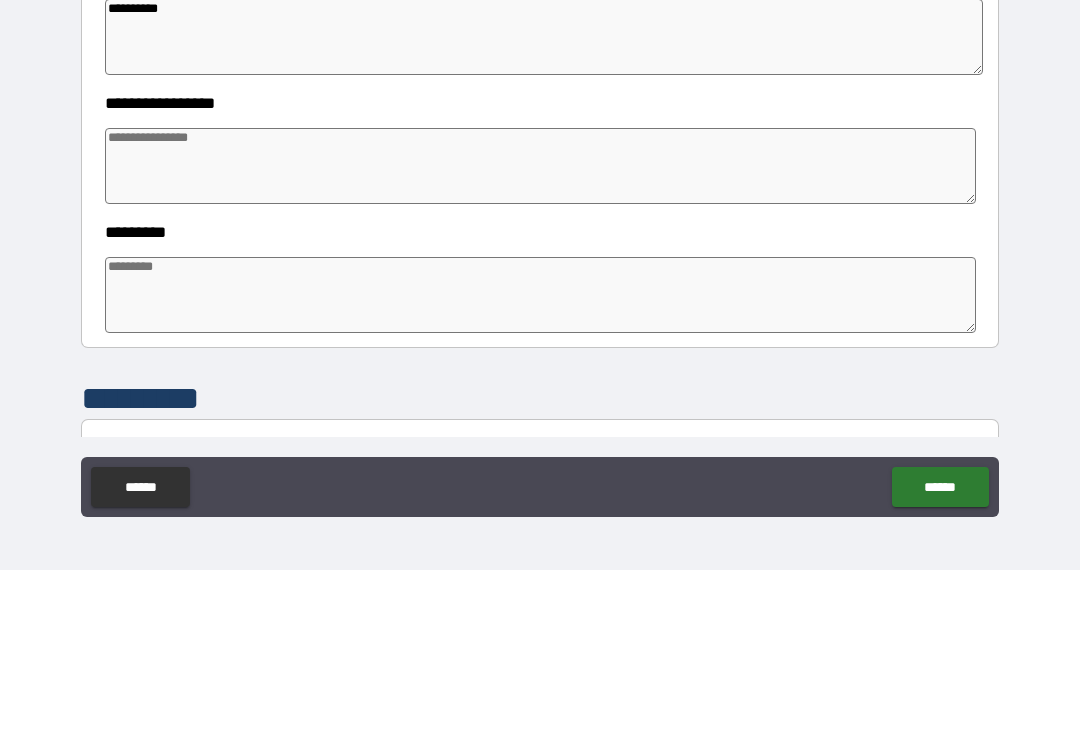 type on "*" 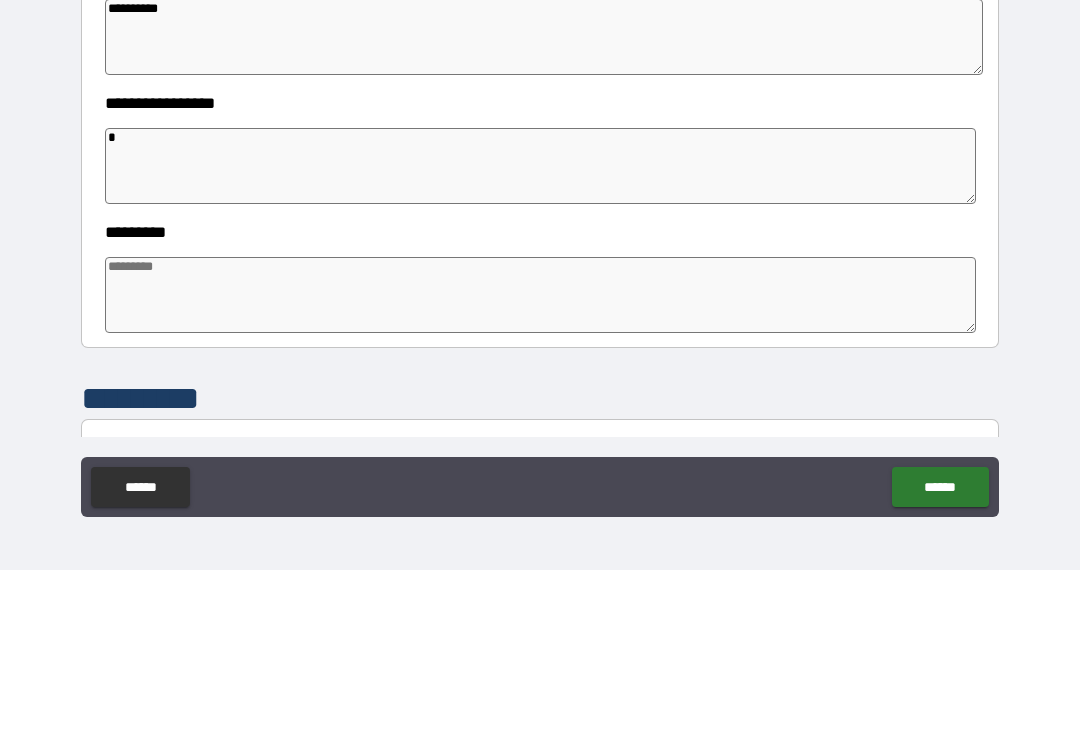 type on "**" 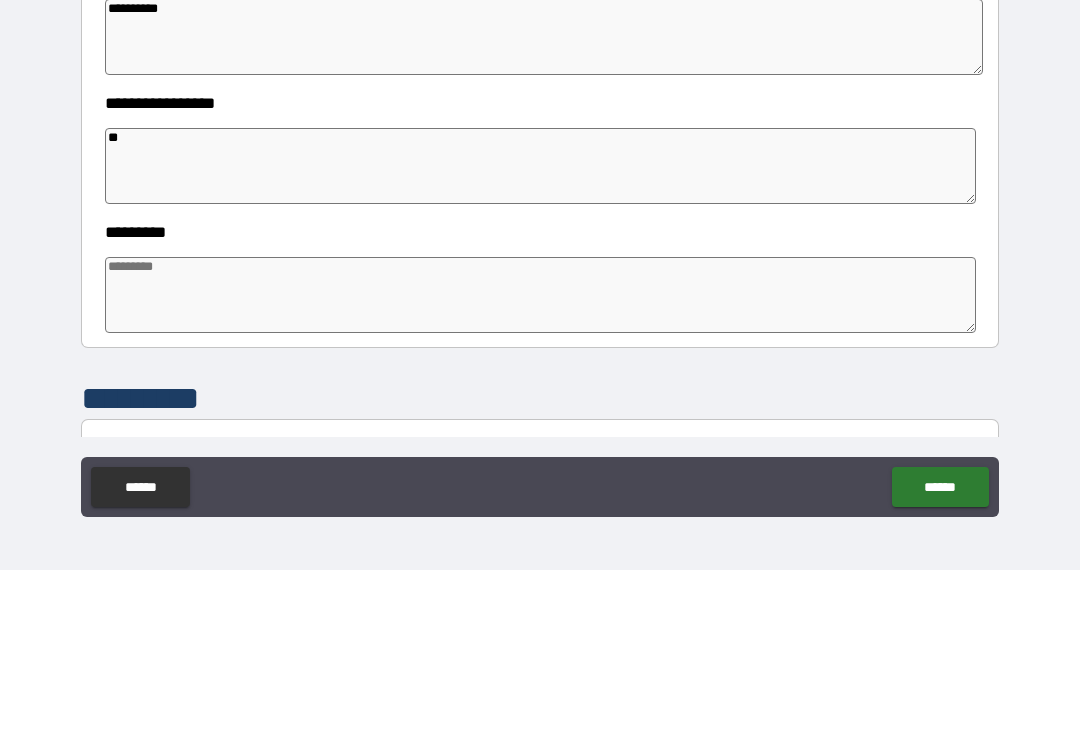 type on "*" 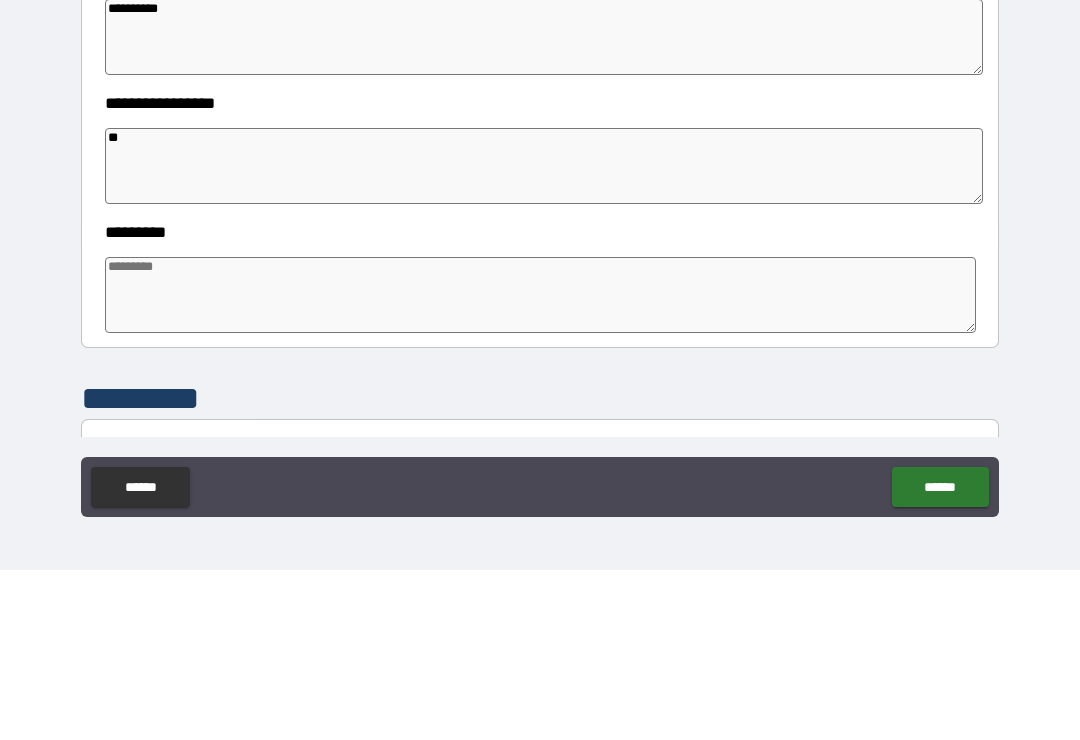 type on "*" 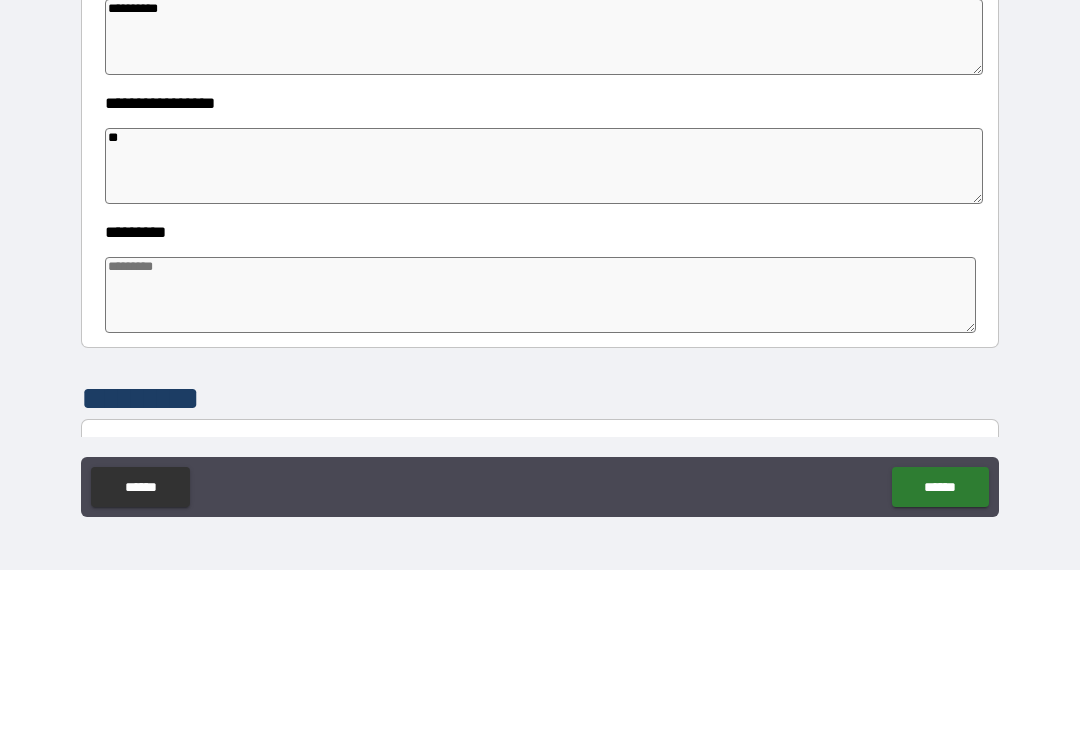 type on "*" 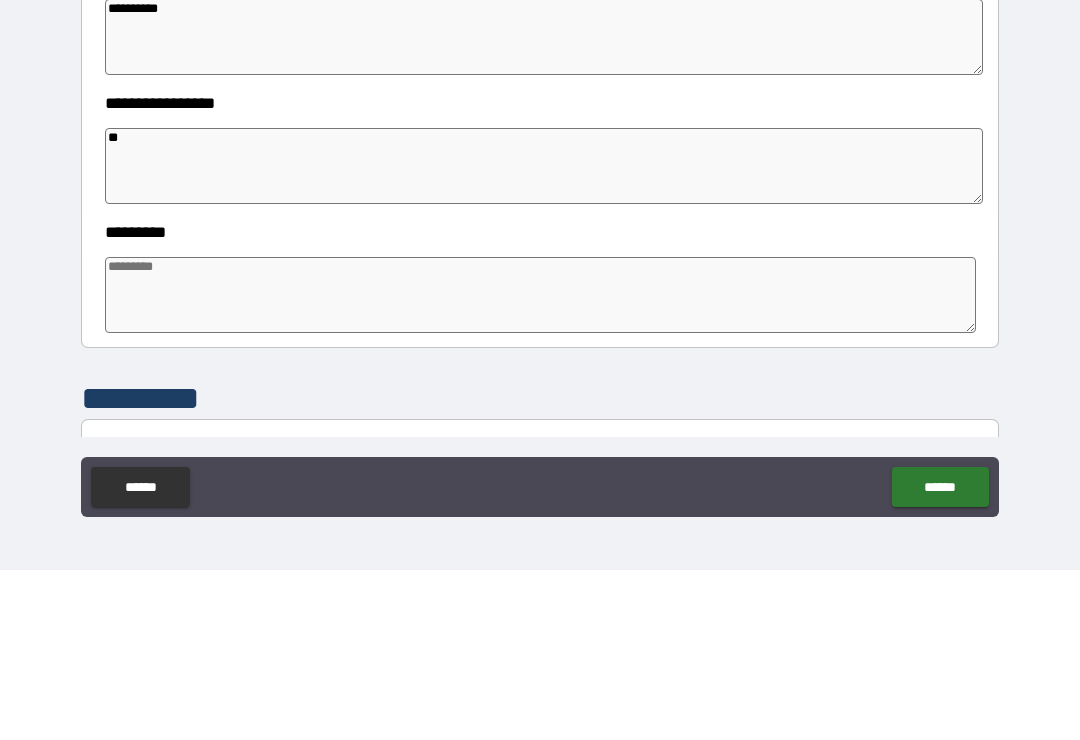 type on "***" 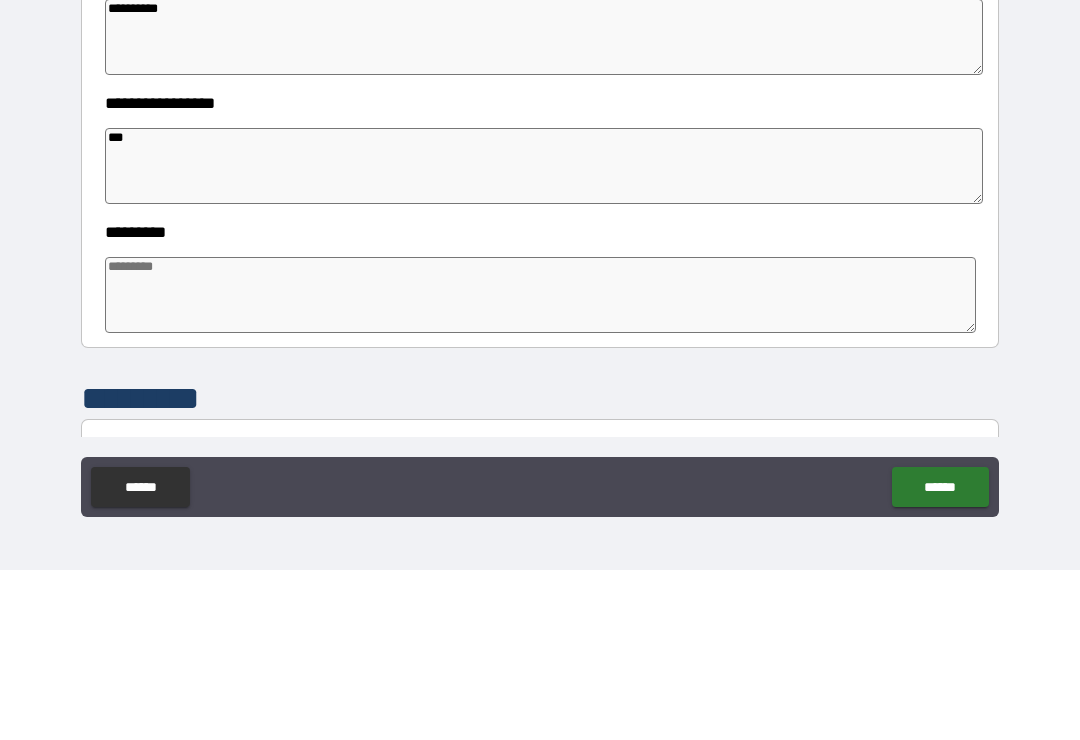 type on "*" 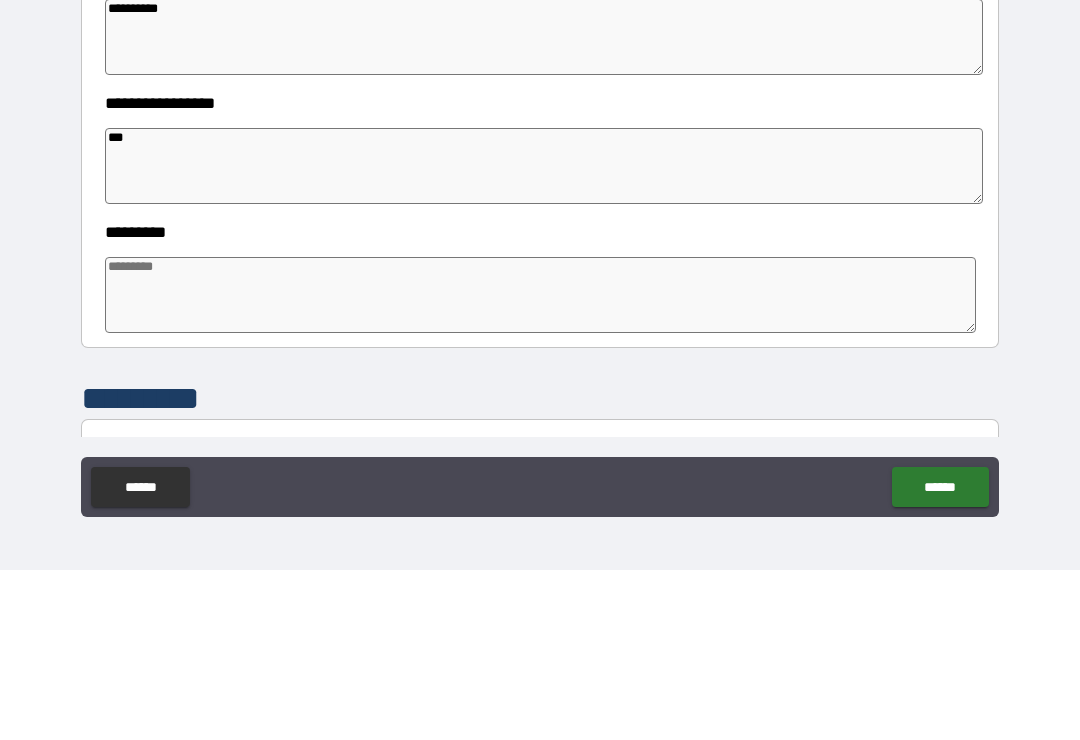 type on "*" 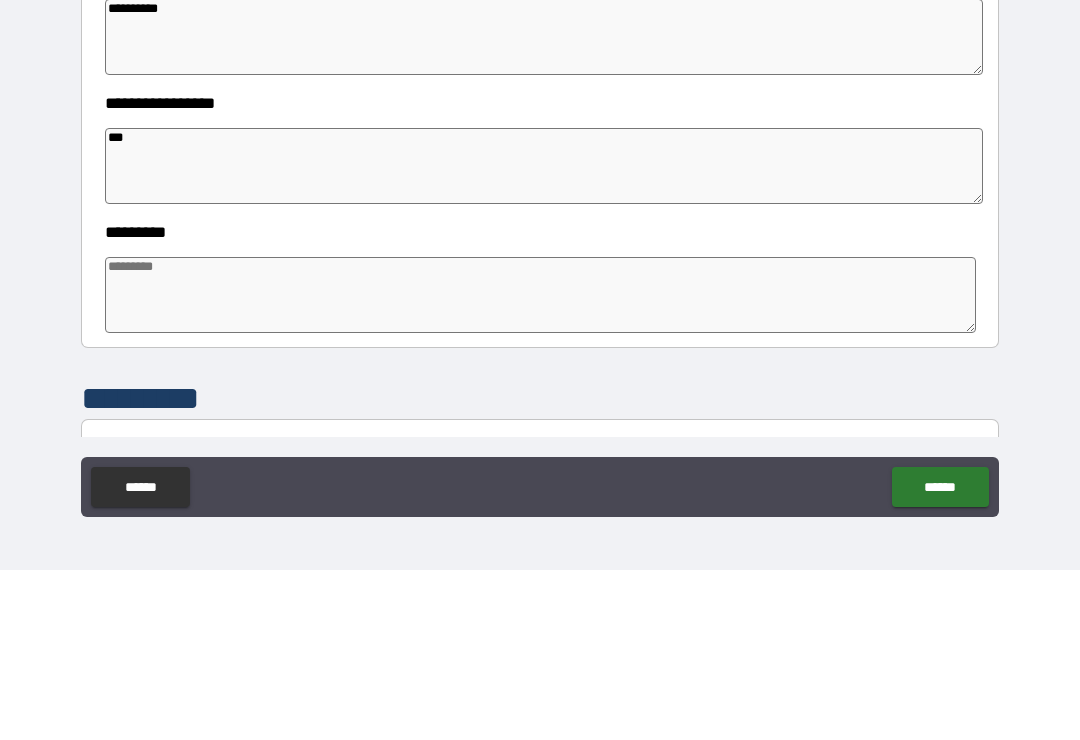 type on "*" 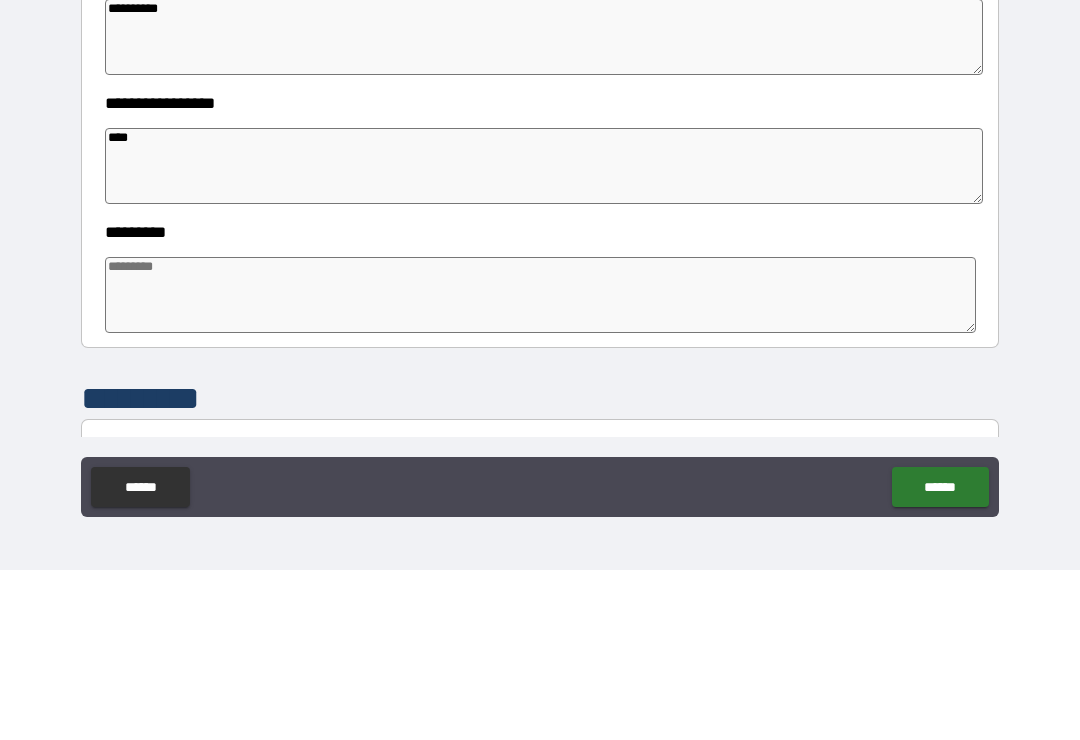 type on "*" 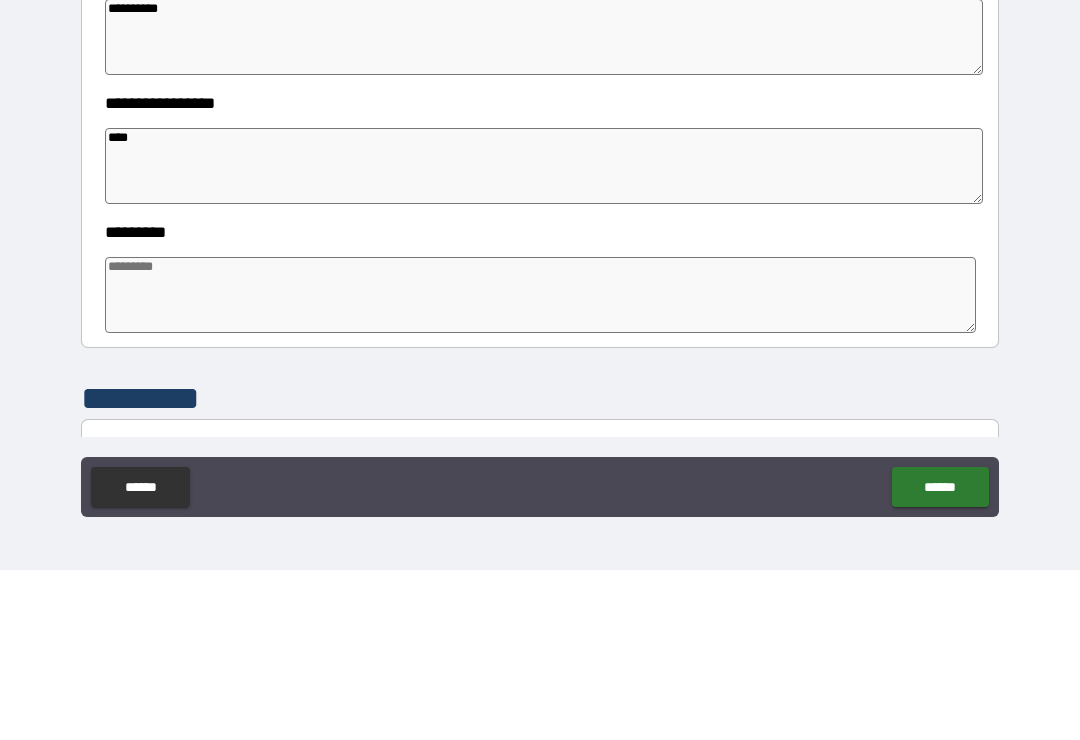 type on "*" 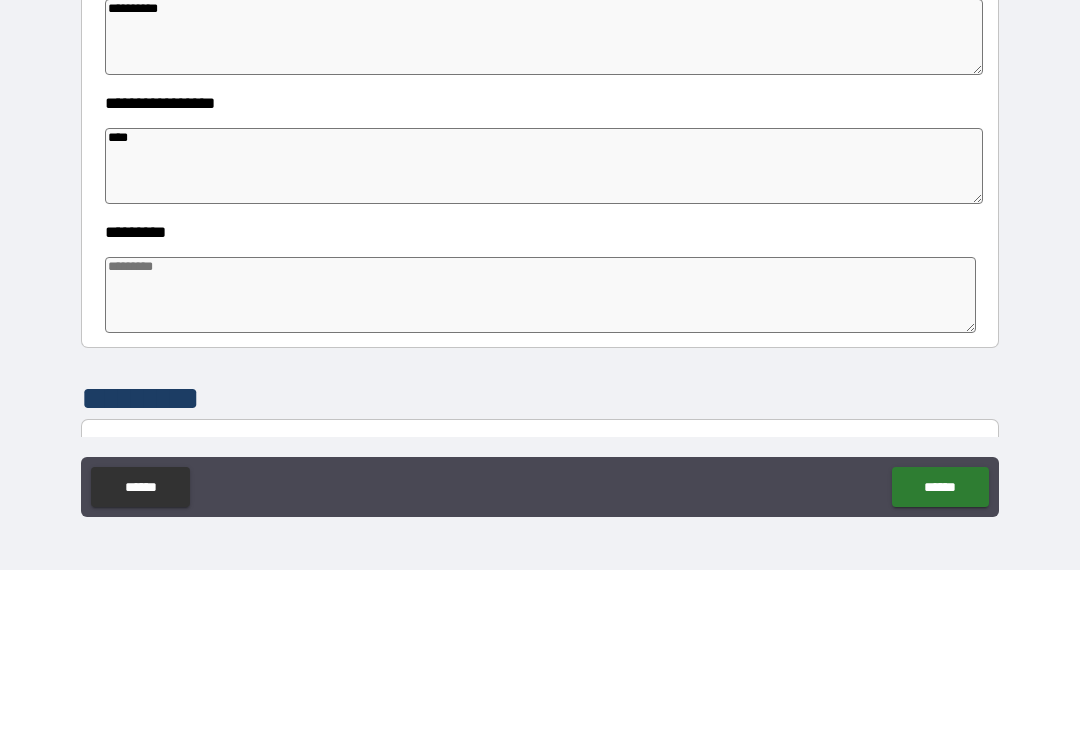 type on "*" 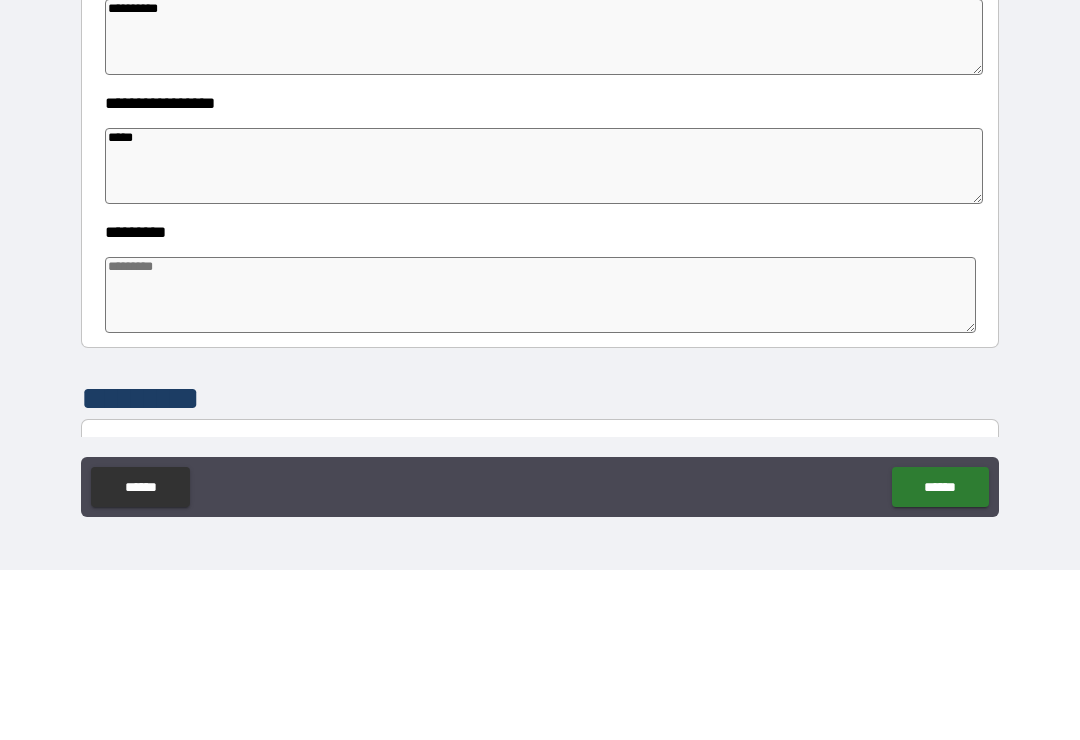 type on "*" 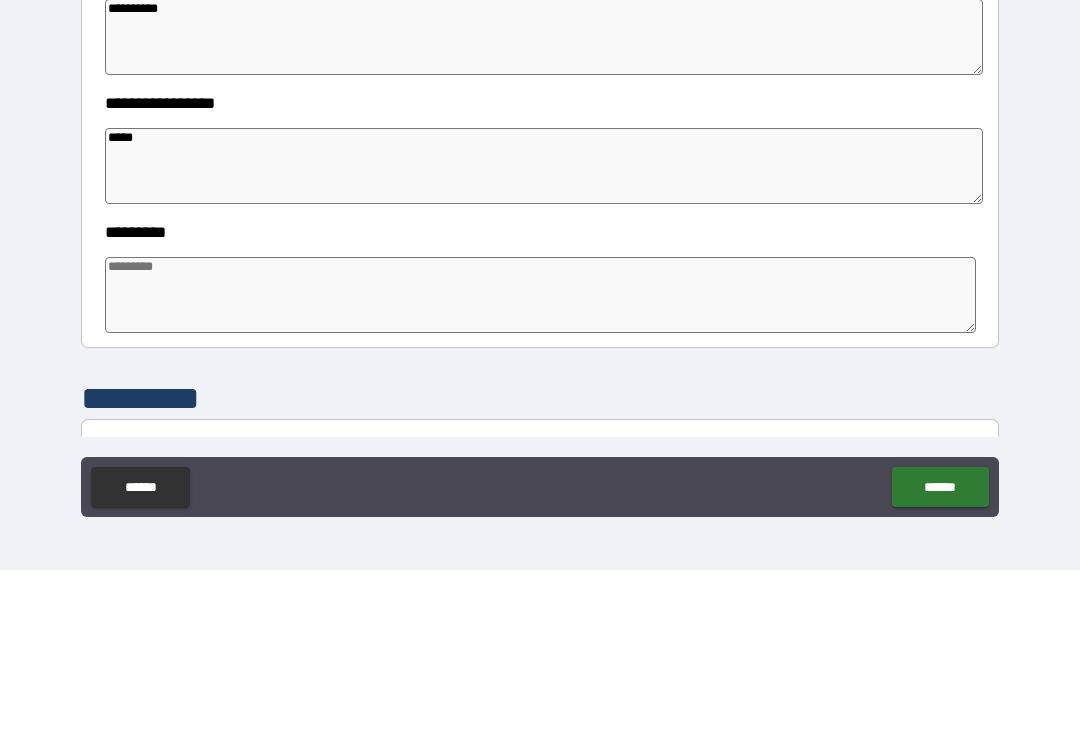 type on "*" 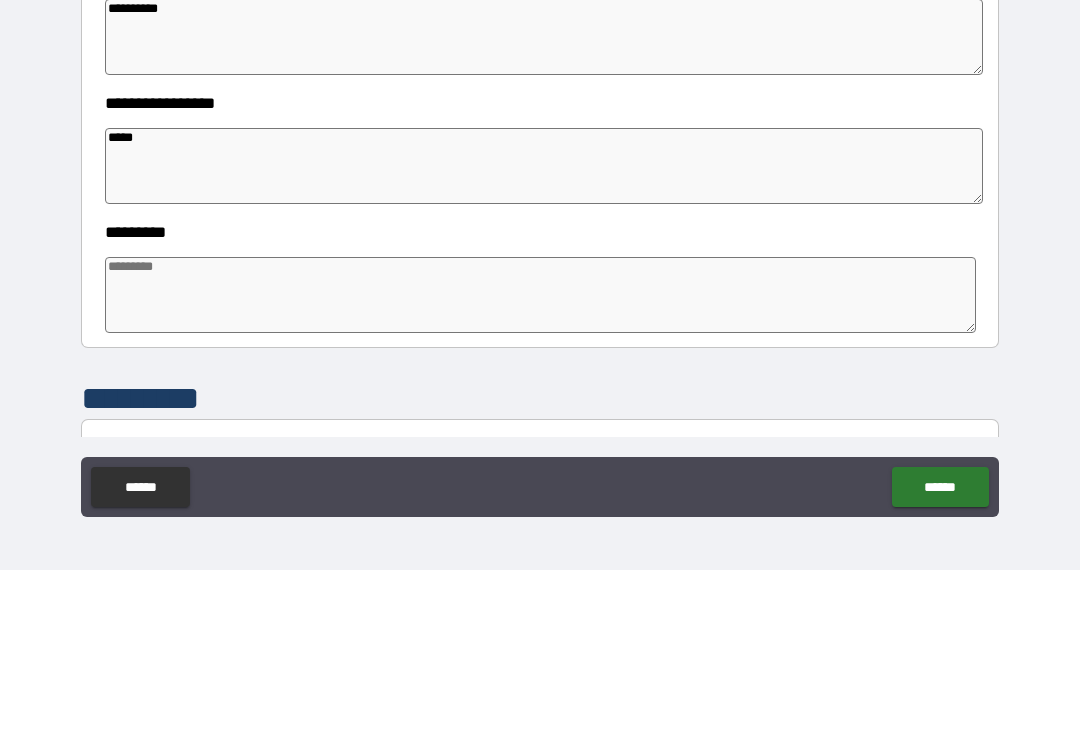 type on "*" 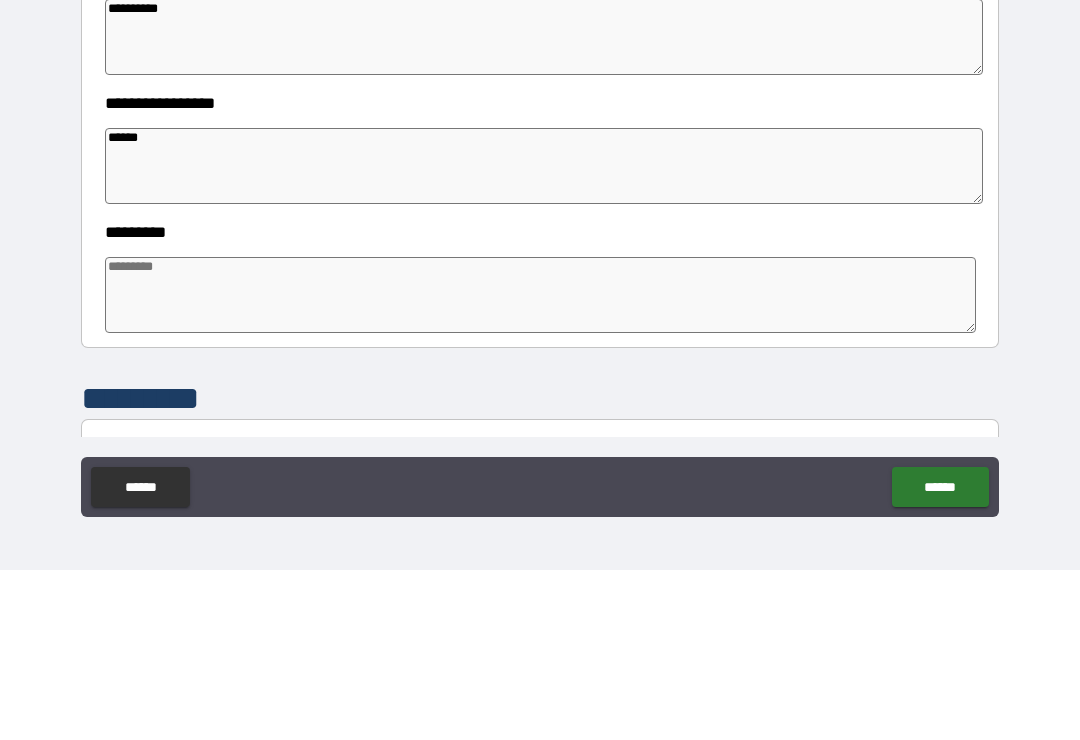 type on "*" 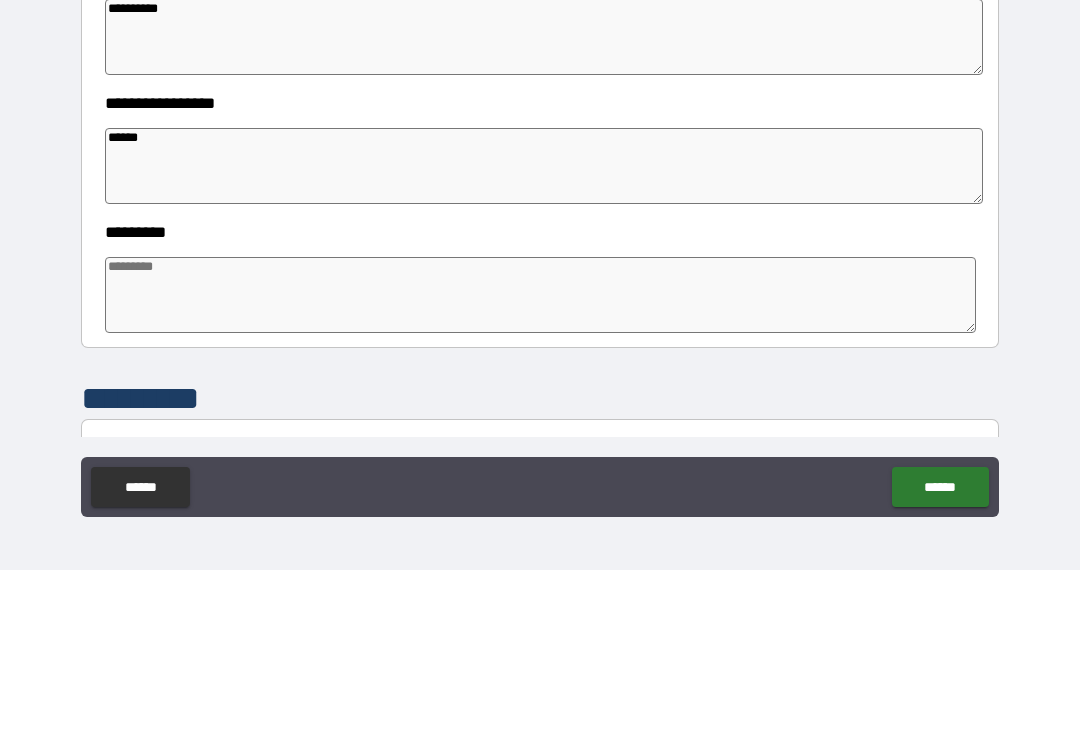 type on "*" 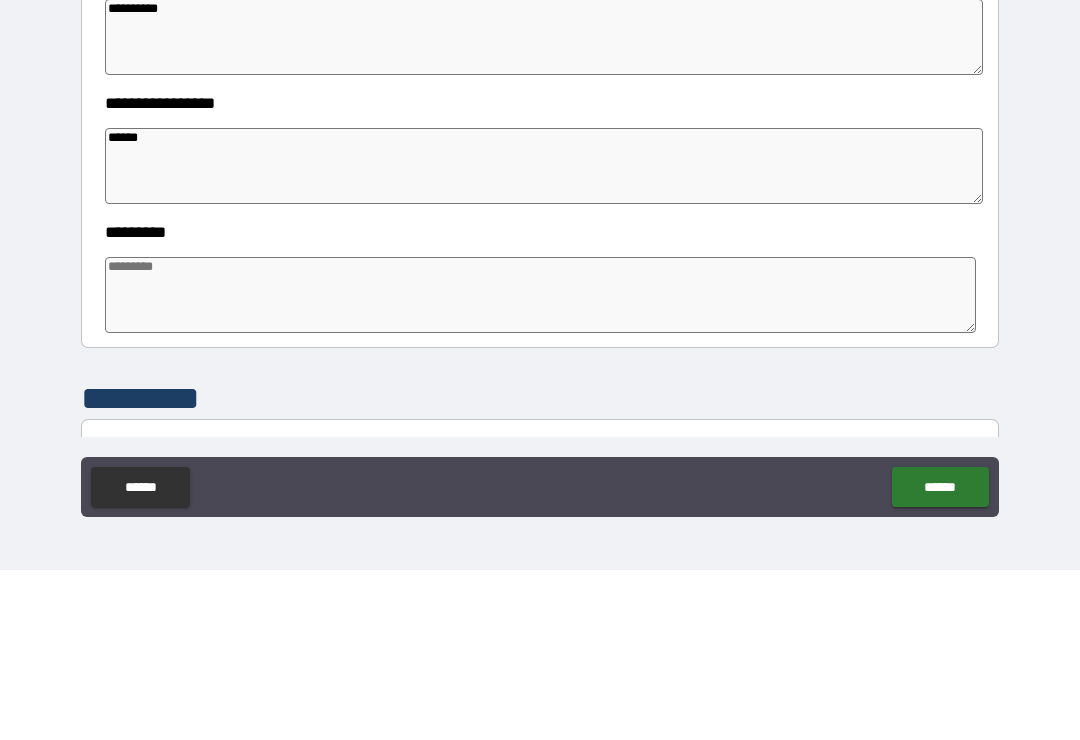 type on "*" 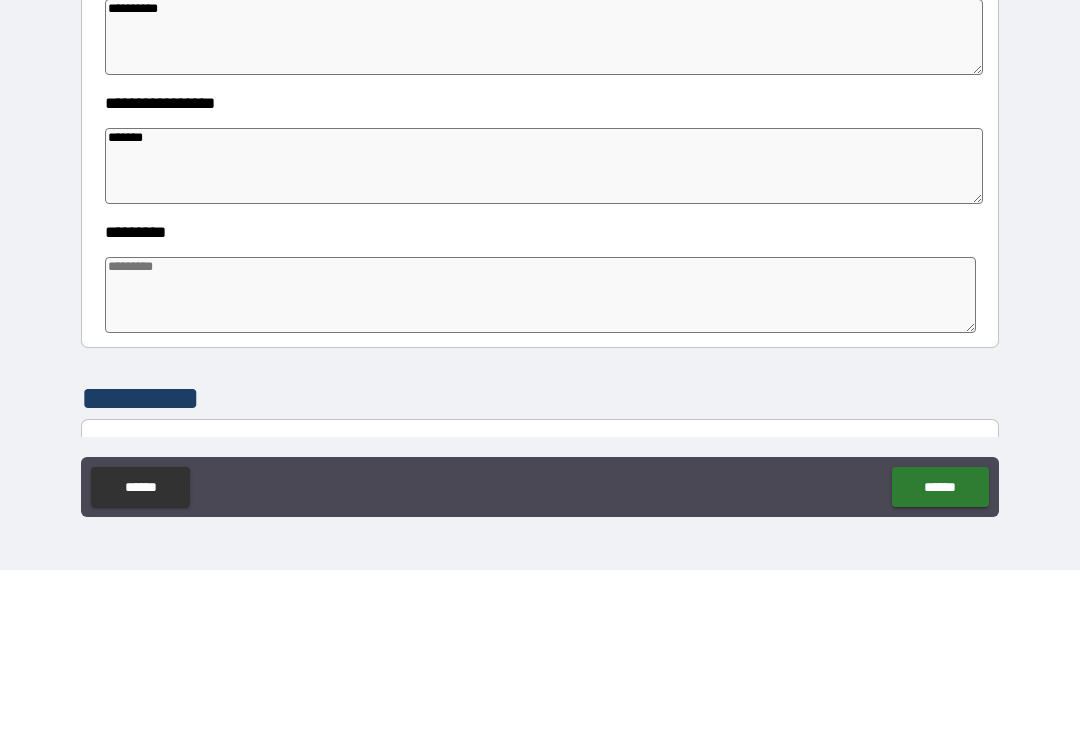 type on "*" 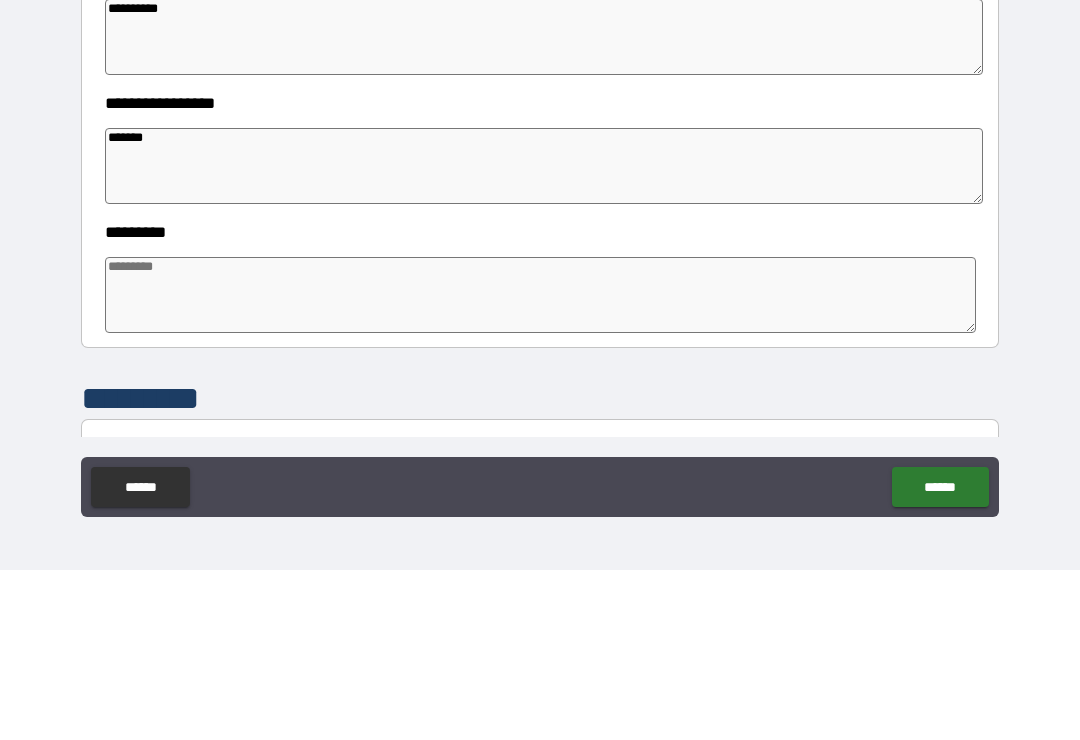 type on "*" 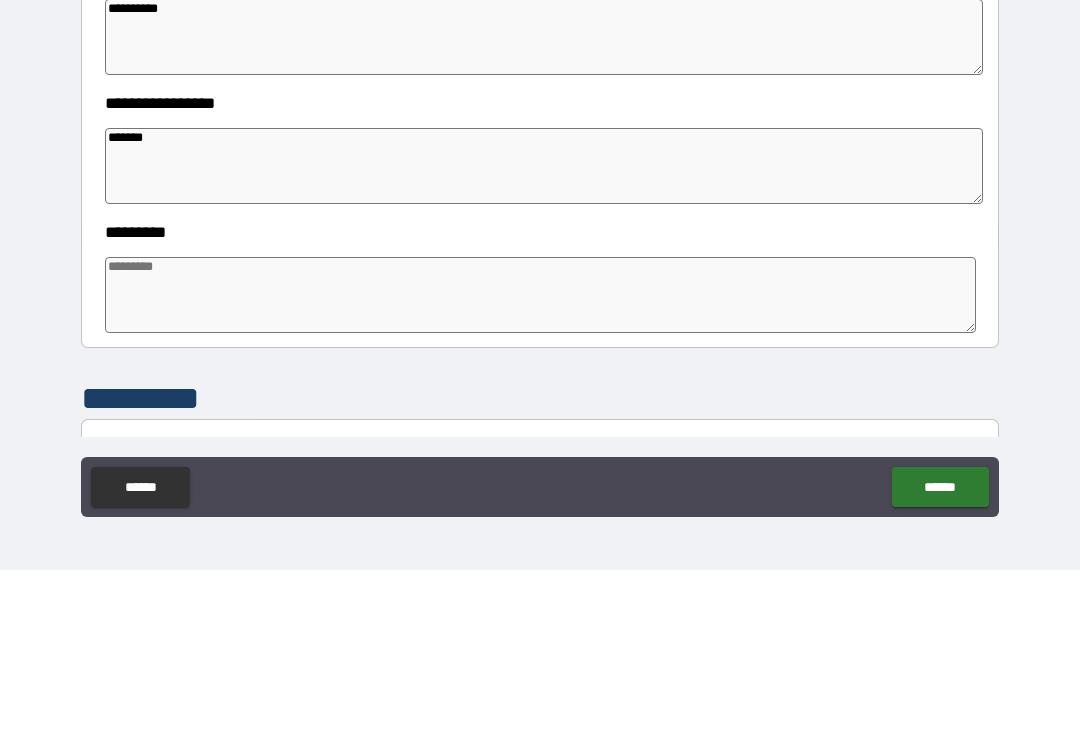 type on "*" 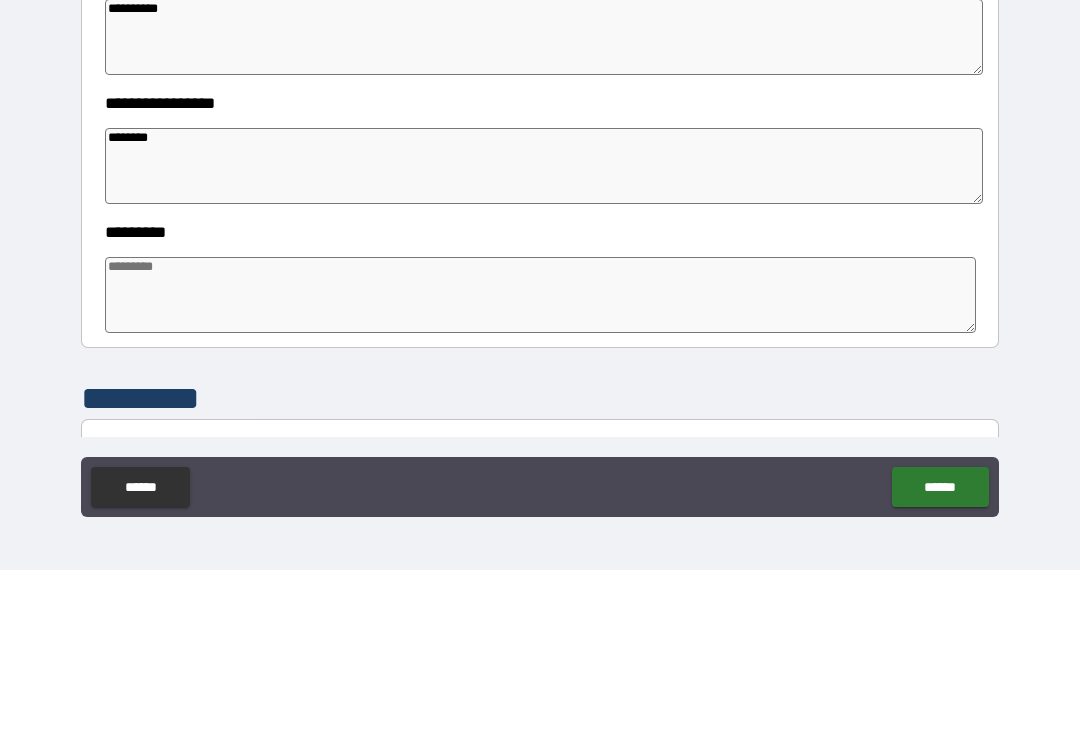 type on "*" 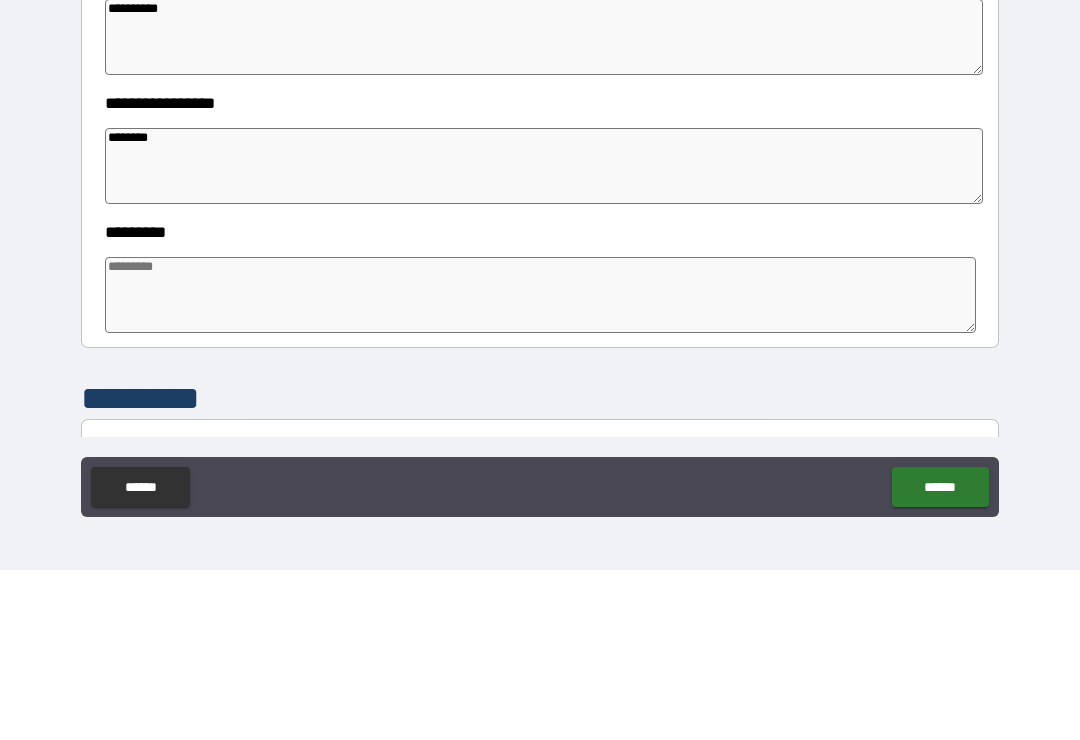 type on "*" 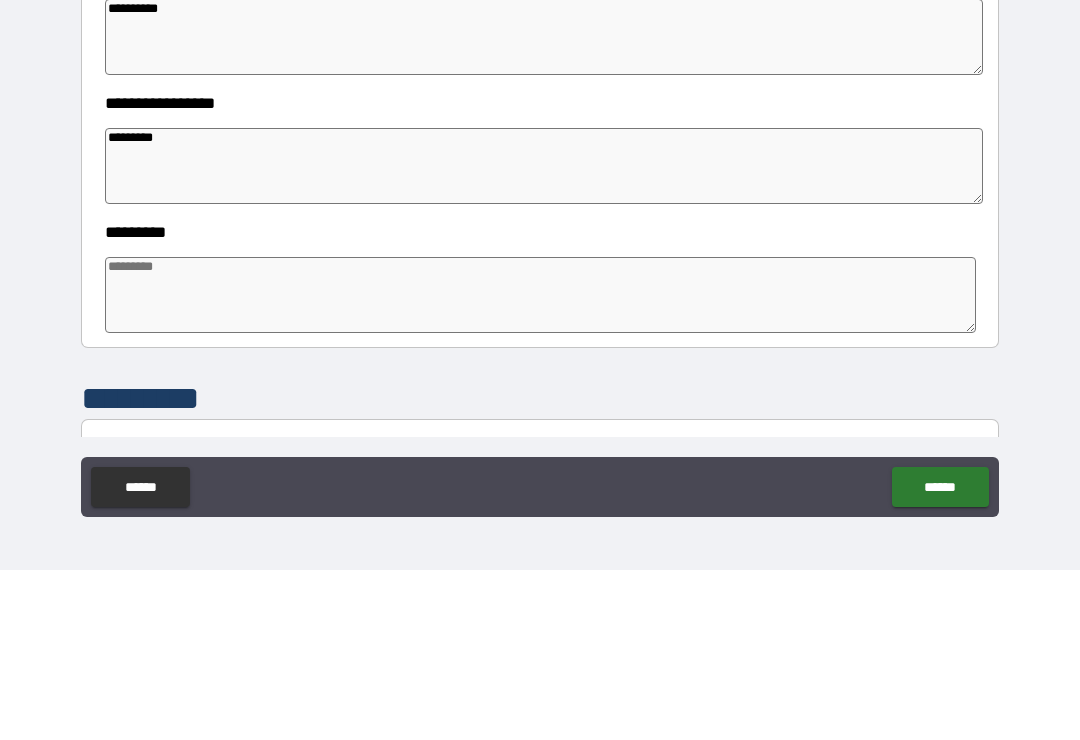 type on "*" 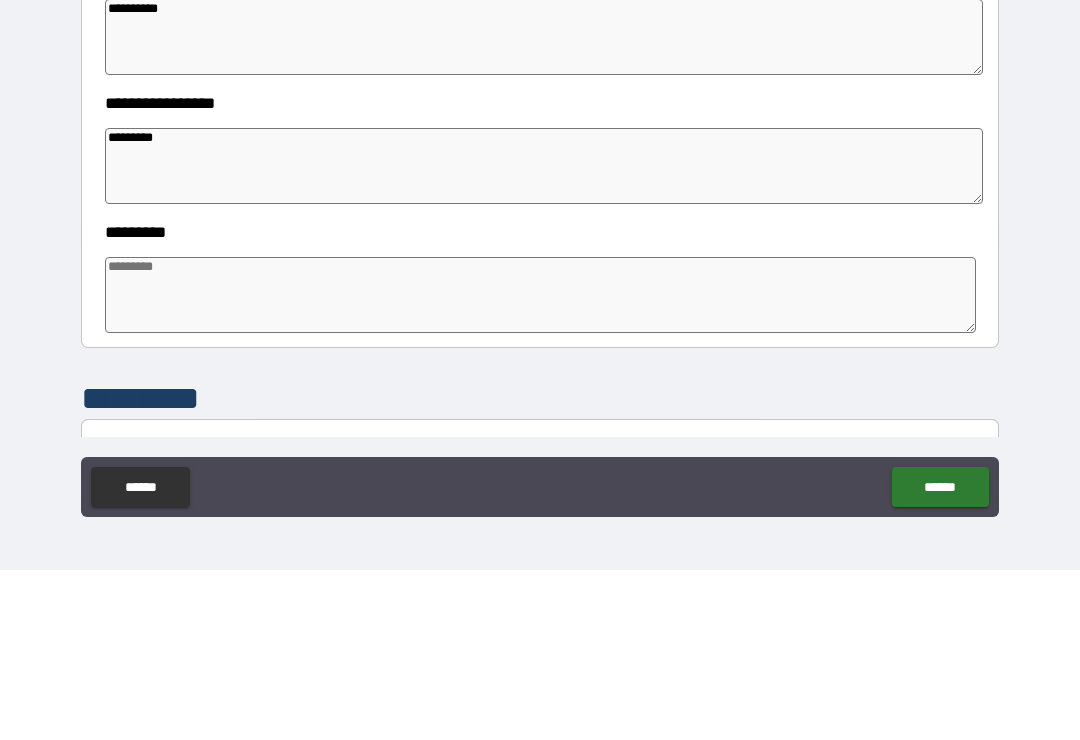 type on "*" 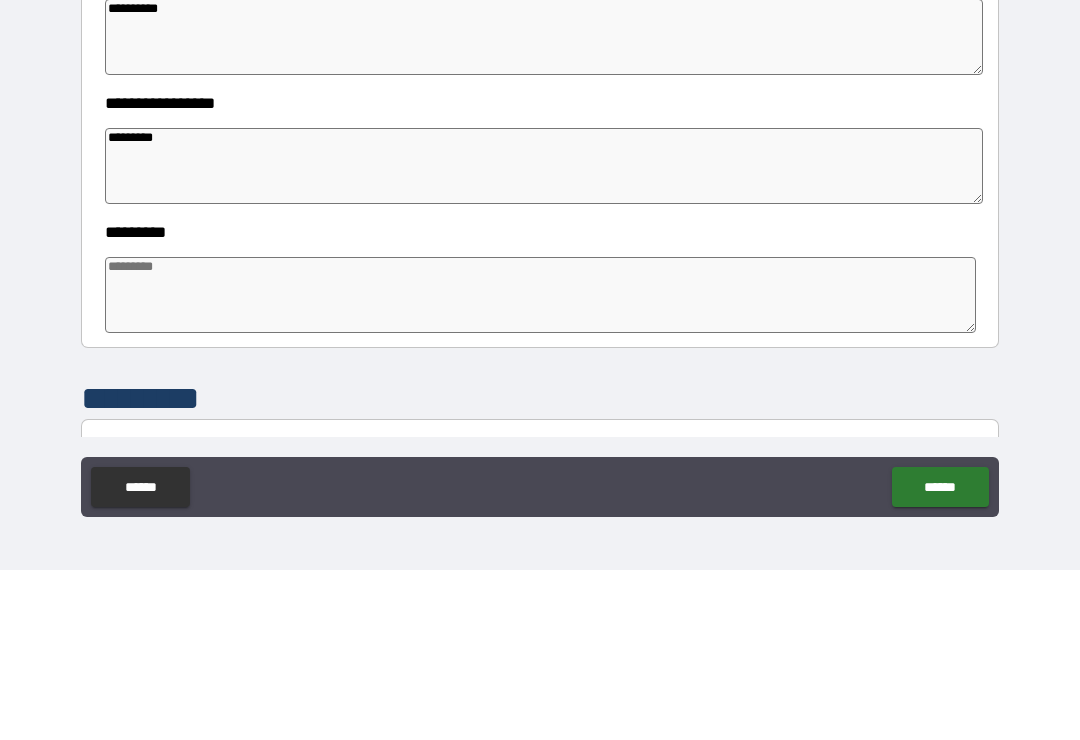 type on "*" 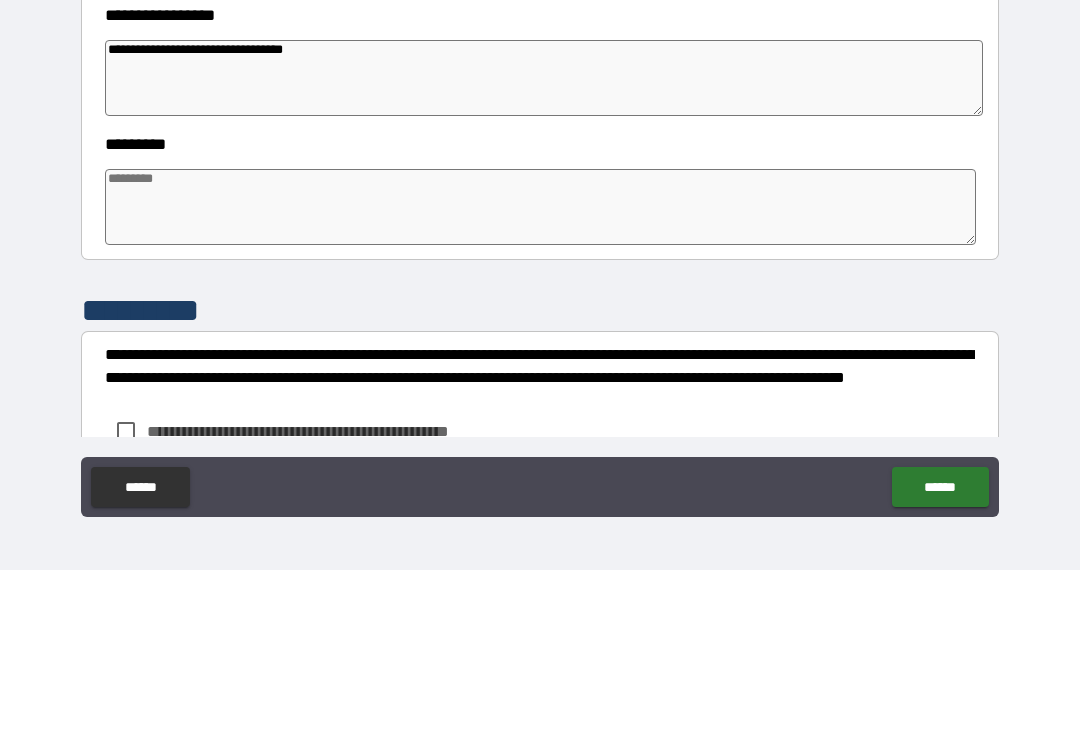 scroll, scrollTop: 475, scrollLeft: 0, axis: vertical 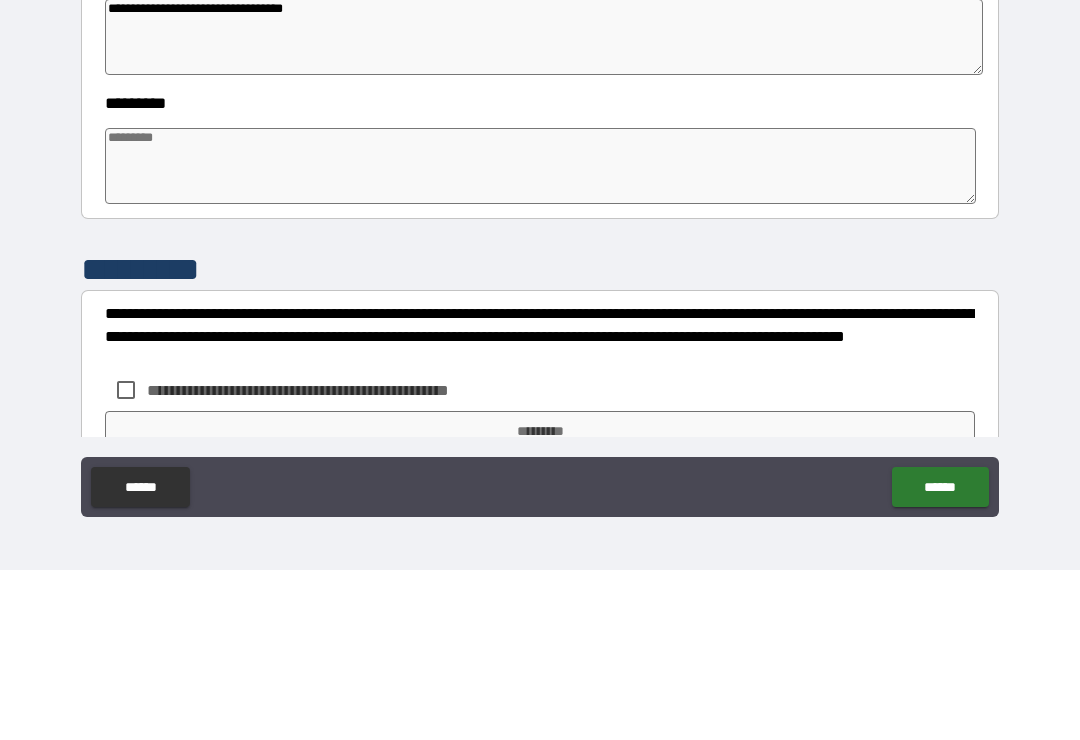 click at bounding box center (540, 336) 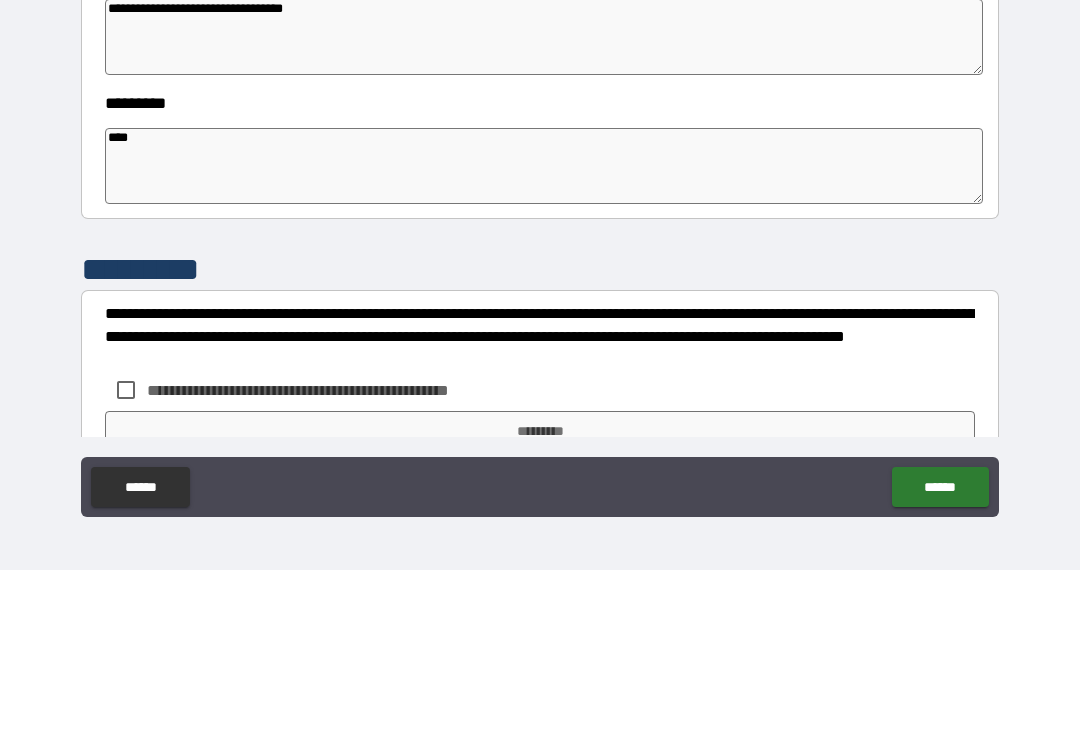 click on "********* **** *" at bounding box center (540, 324) 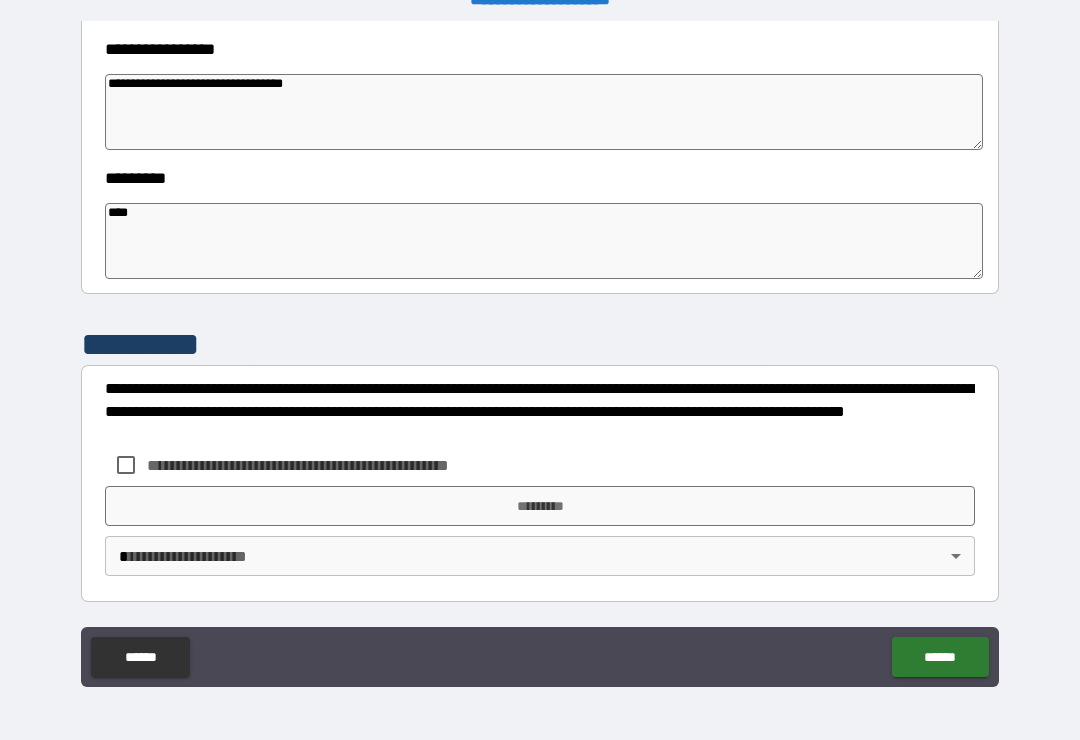 scroll, scrollTop: 570, scrollLeft: 0, axis: vertical 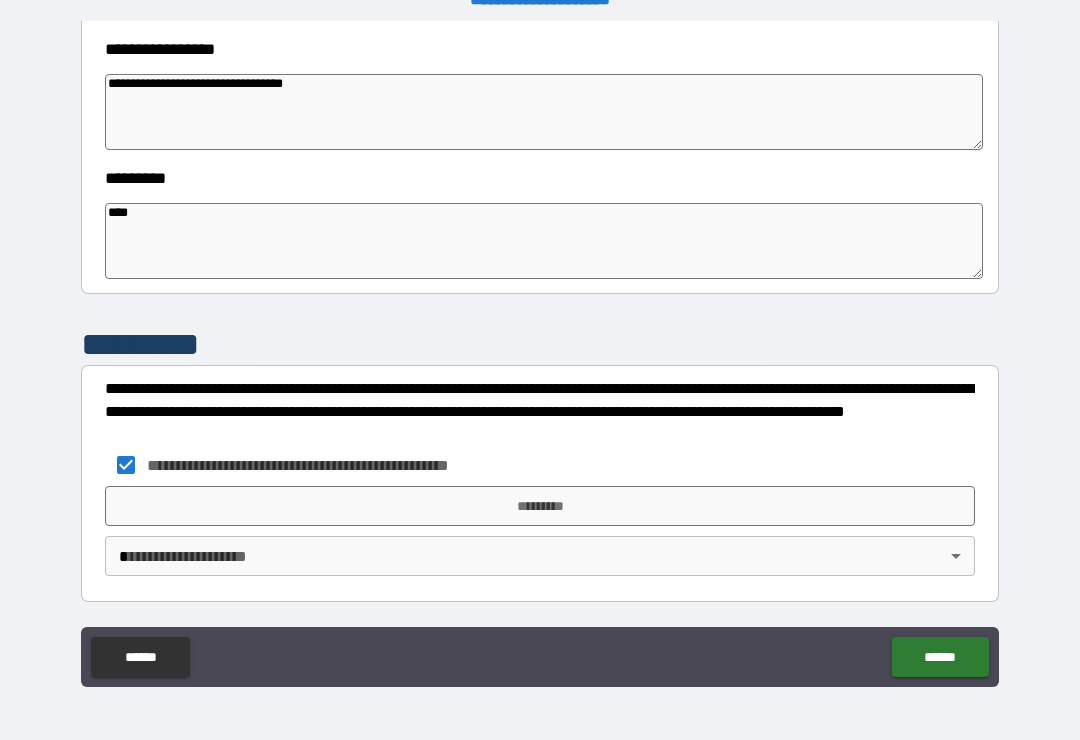 click on "**********" at bounding box center [540, 354] 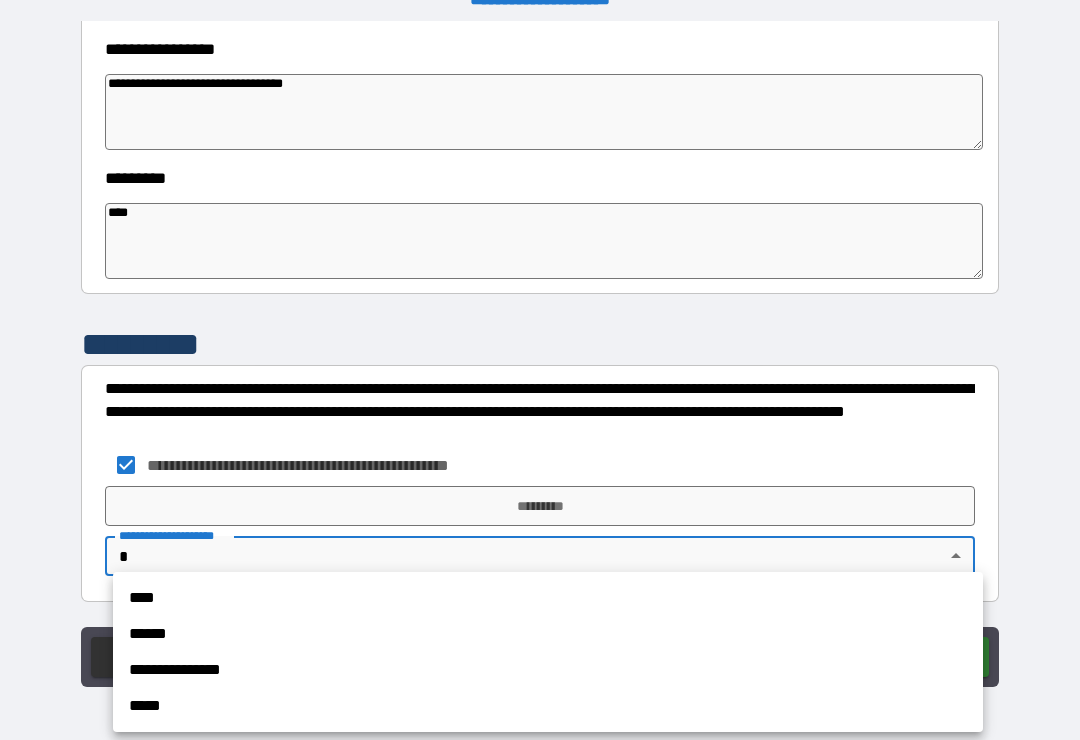 click on "****" at bounding box center (548, 598) 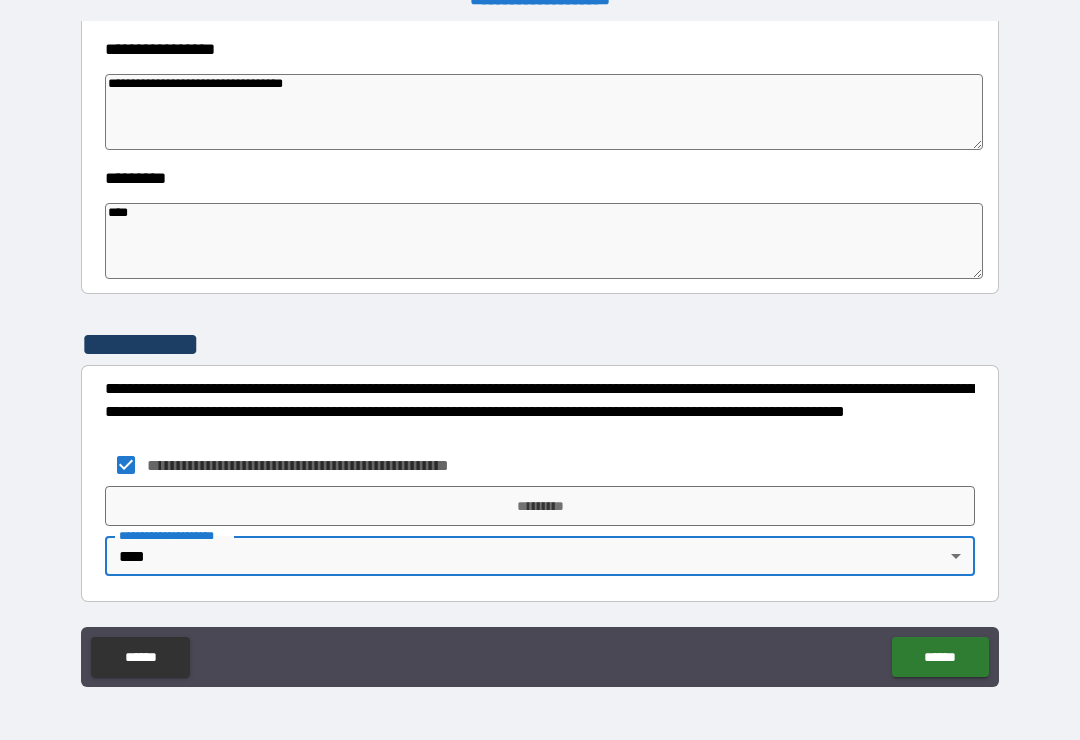 click on "*********" at bounding box center (540, 506) 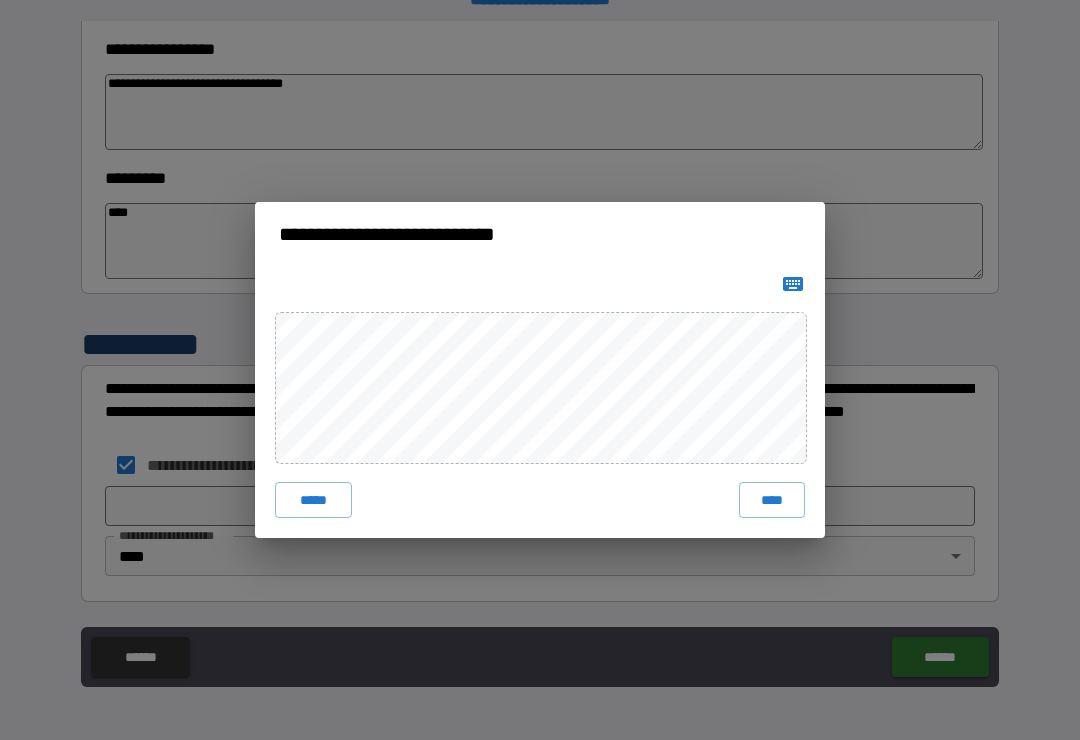 click on "****" at bounding box center (772, 500) 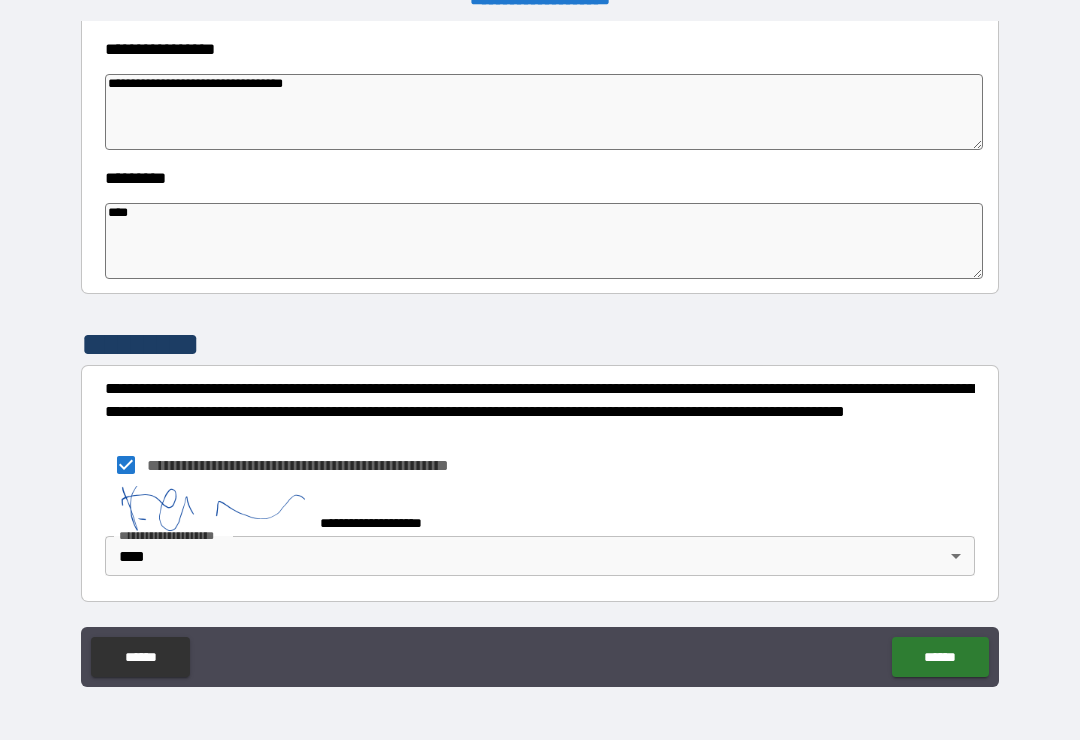 scroll, scrollTop: 560, scrollLeft: 0, axis: vertical 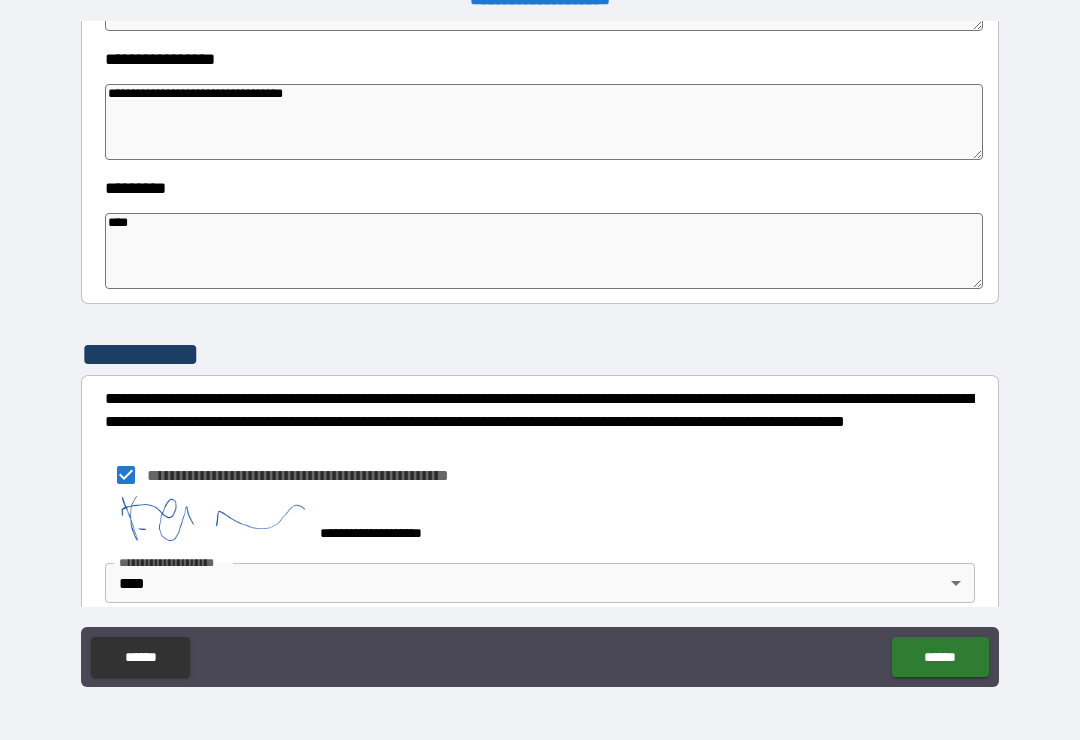 click on "******" at bounding box center [940, 657] 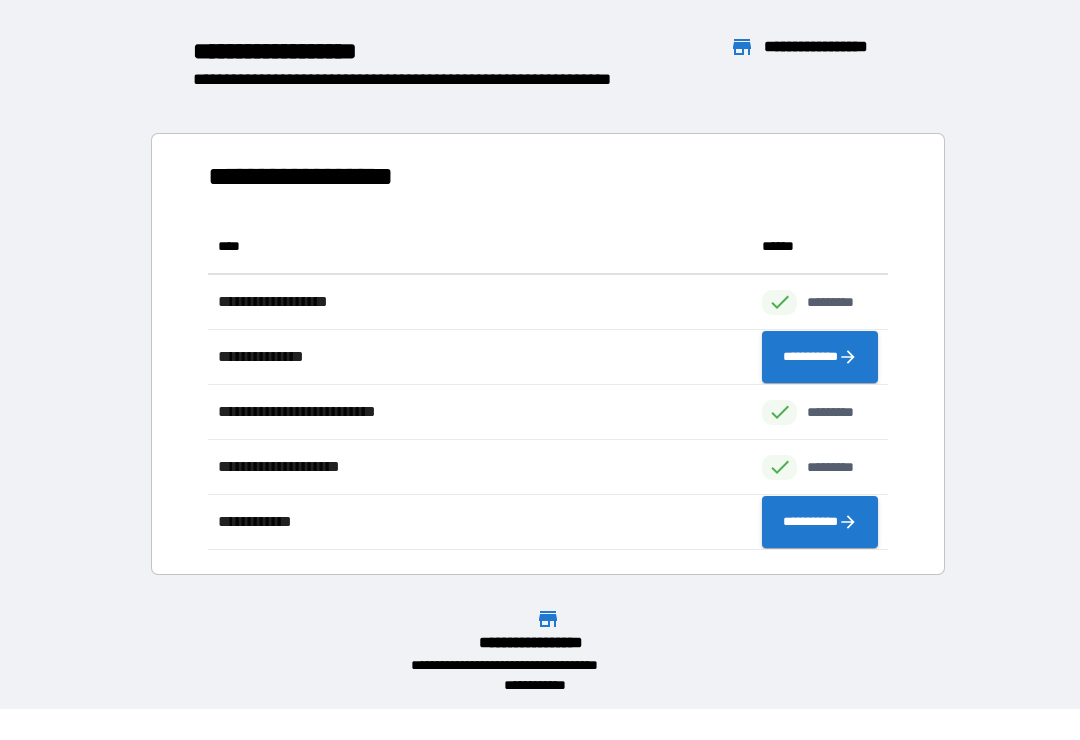 scroll, scrollTop: 1, scrollLeft: 1, axis: both 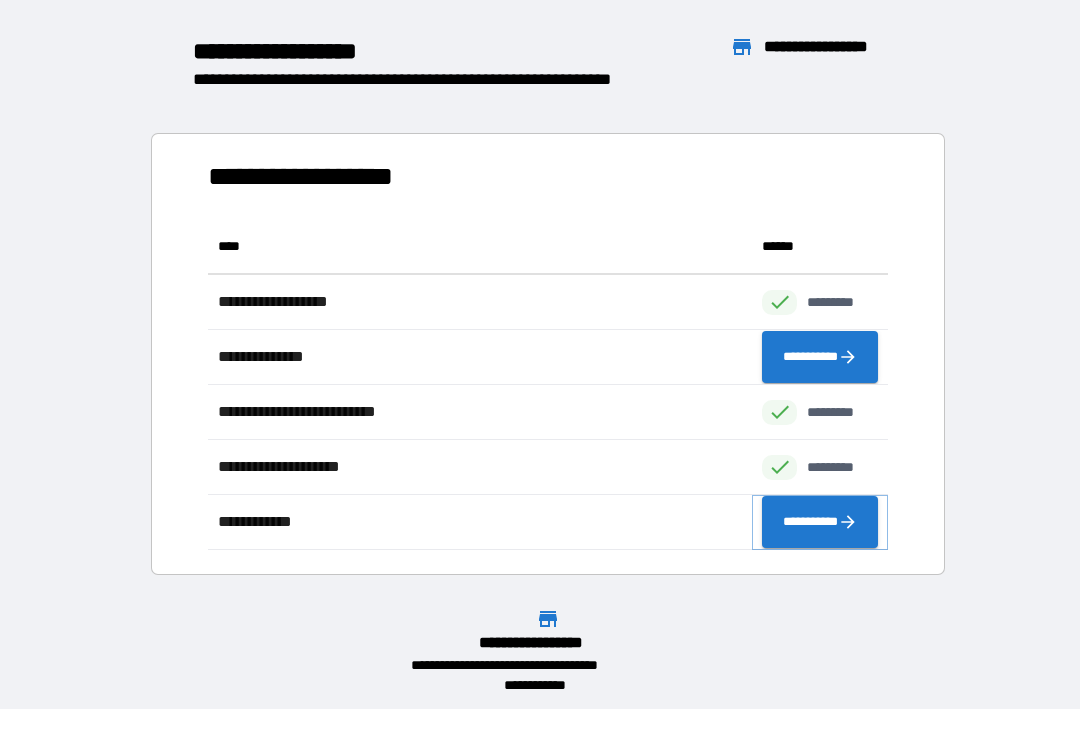 click on "**********" at bounding box center [820, 522] 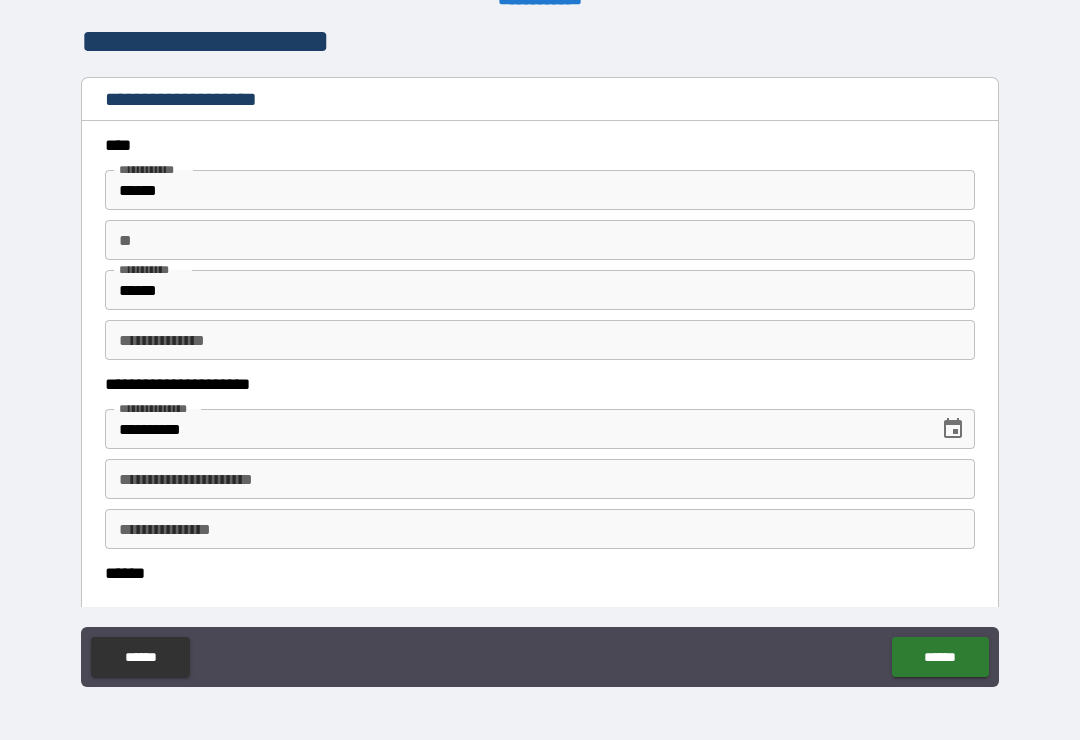 click on "******" at bounding box center (540, 290) 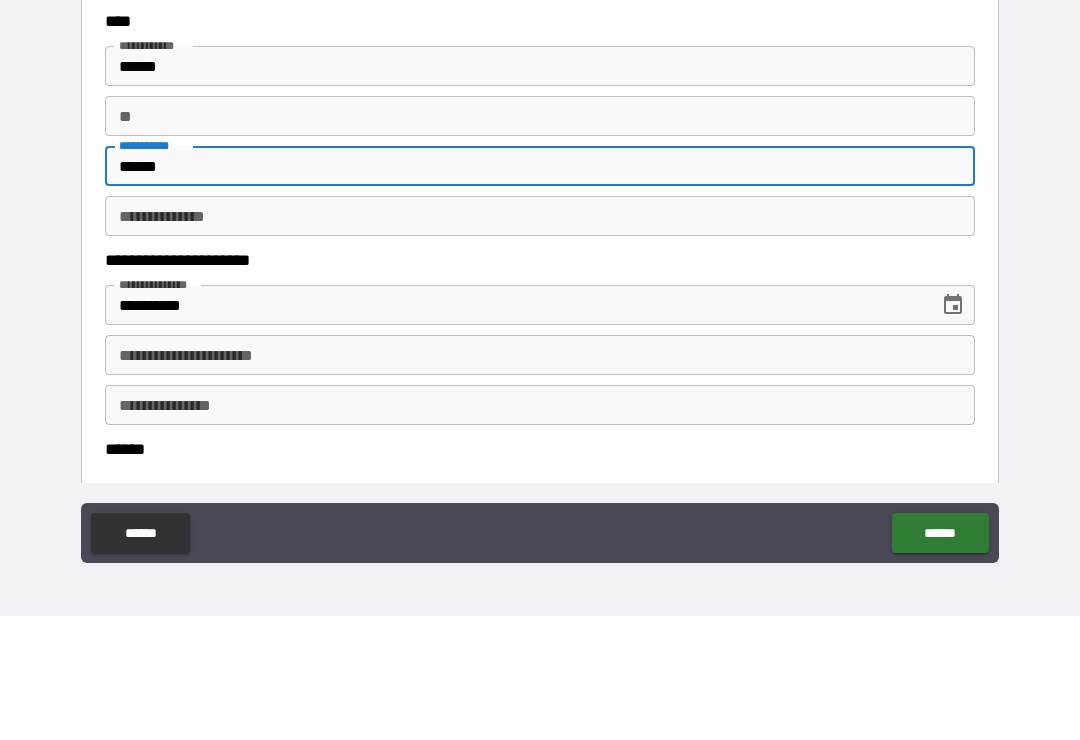 click on "******" at bounding box center [540, 290] 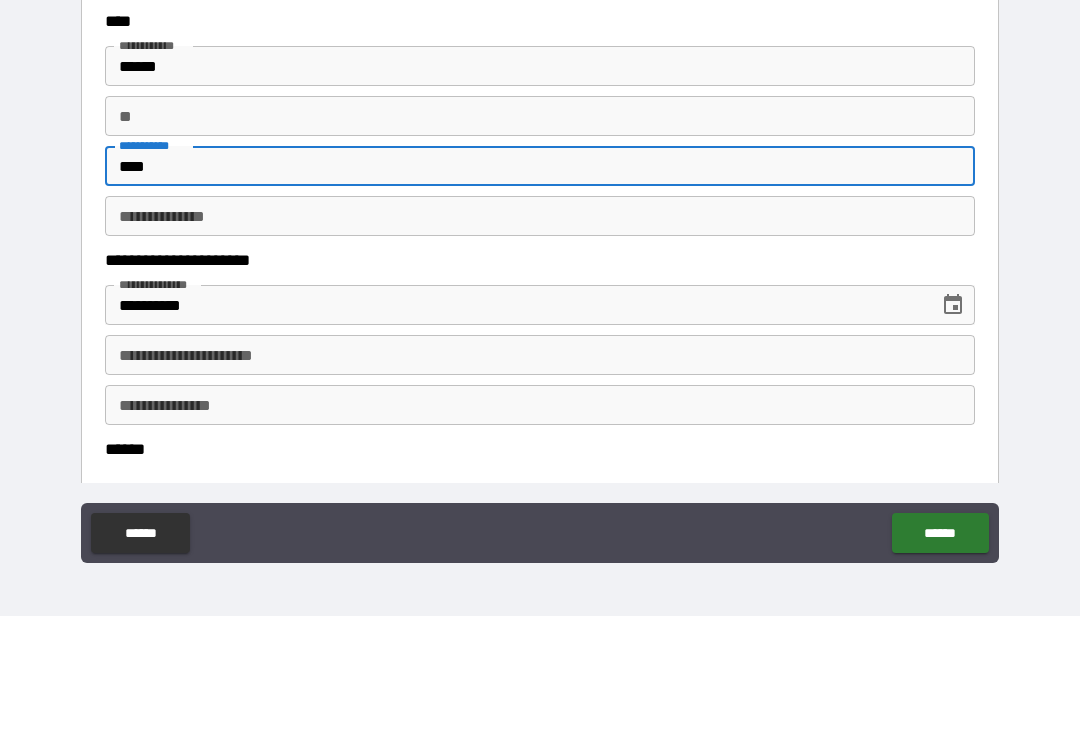 click on "**********" at bounding box center [540, 357] 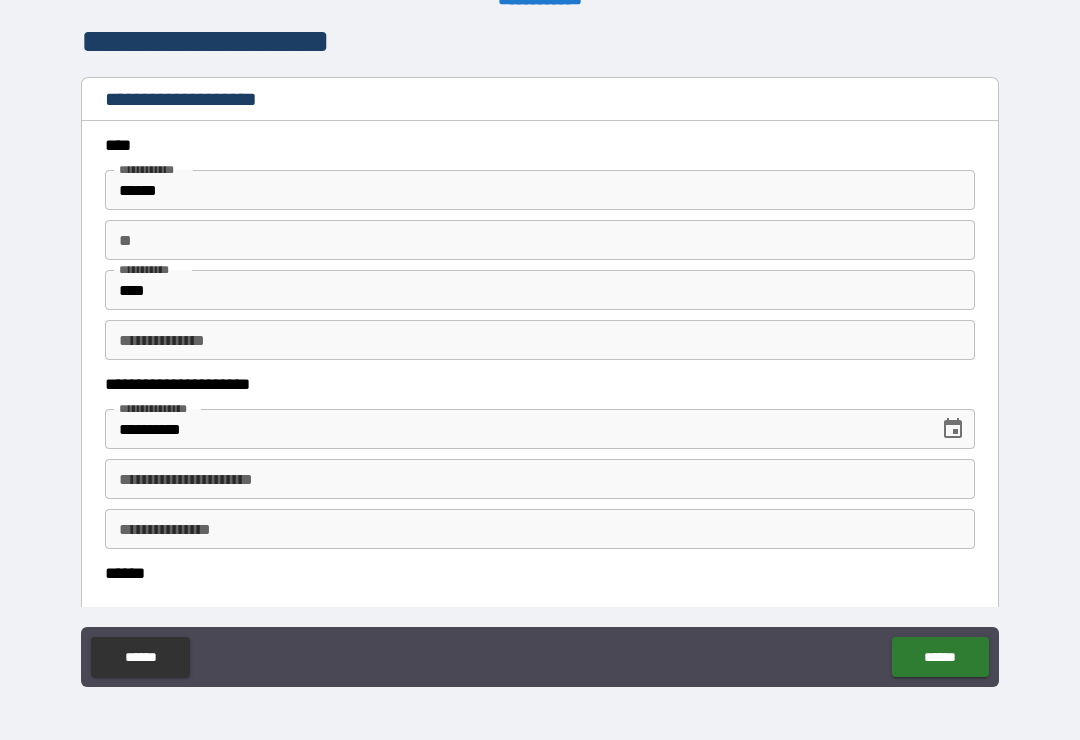 click on "**********" at bounding box center [540, 479] 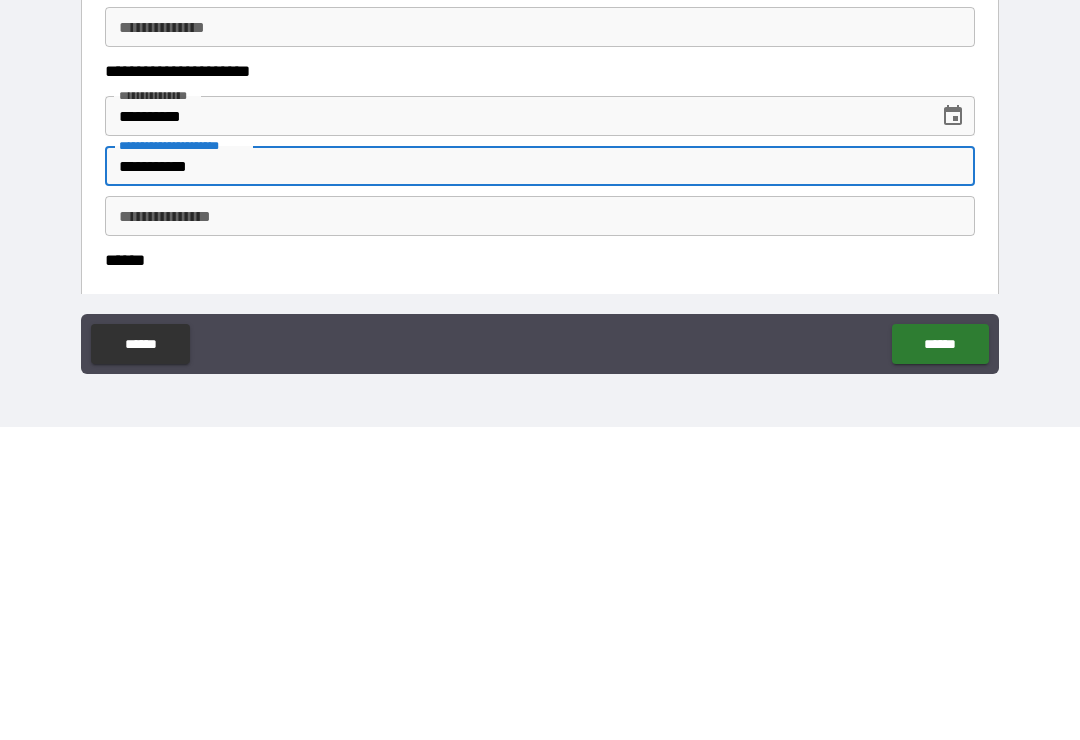 click on "**********" at bounding box center [540, 529] 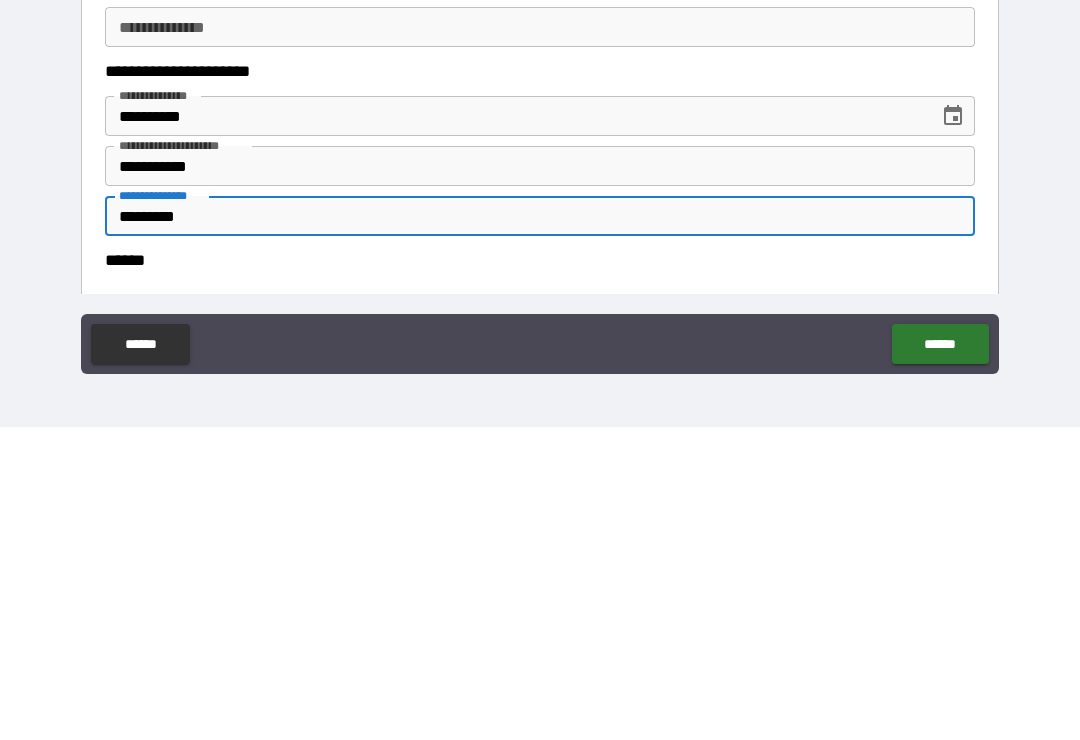 click on "**********" at bounding box center (540, 357) 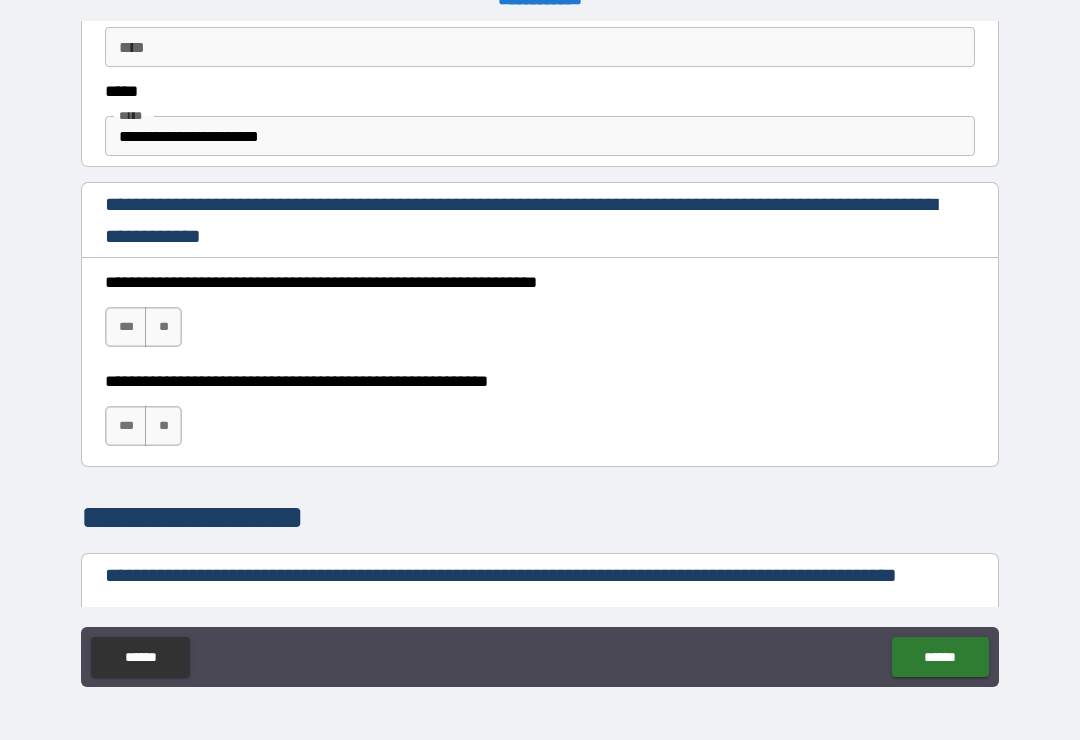 scroll, scrollTop: 1198, scrollLeft: 0, axis: vertical 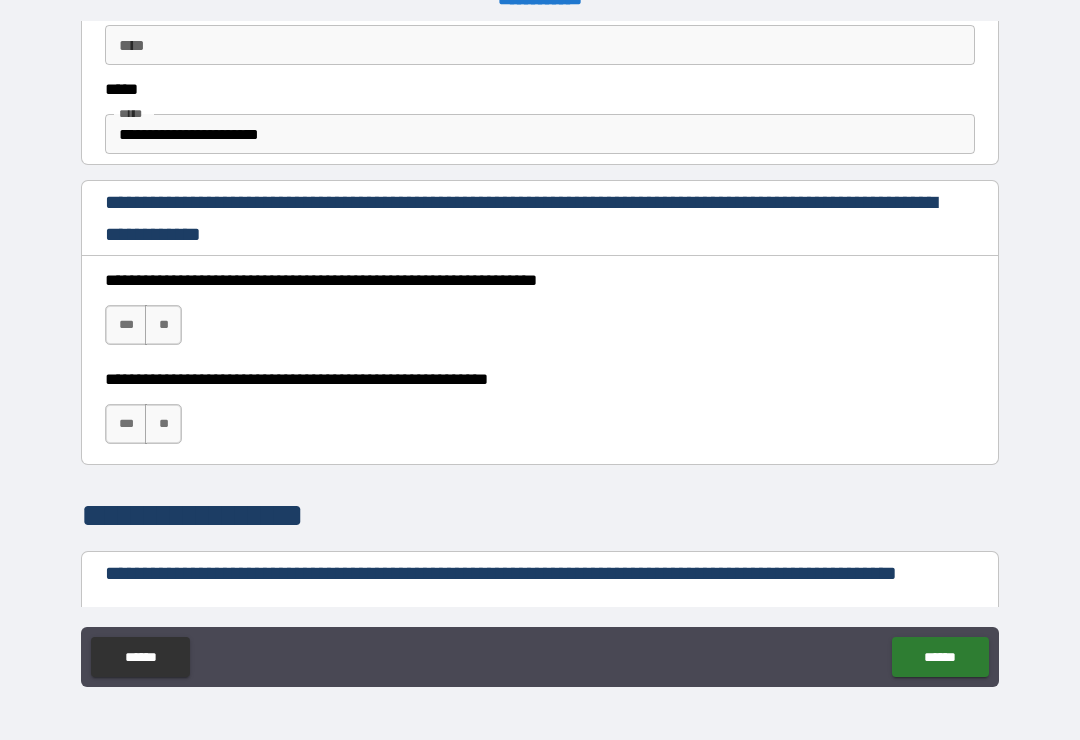 click on "***" at bounding box center (126, 325) 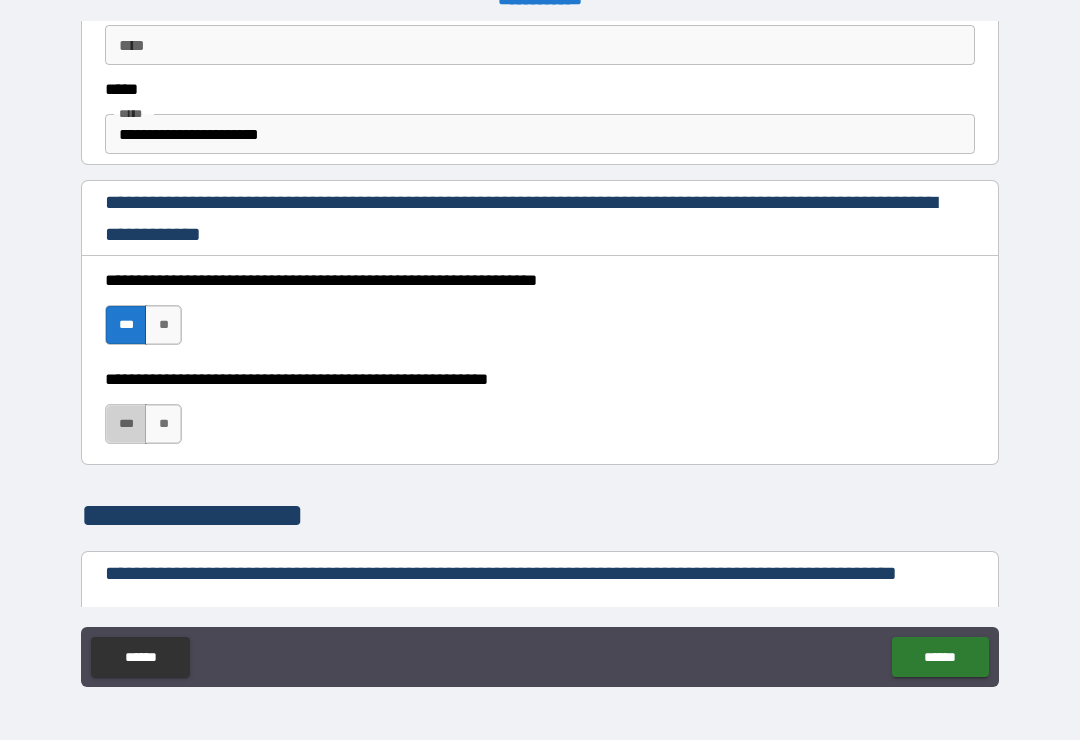 click on "***" at bounding box center (126, 424) 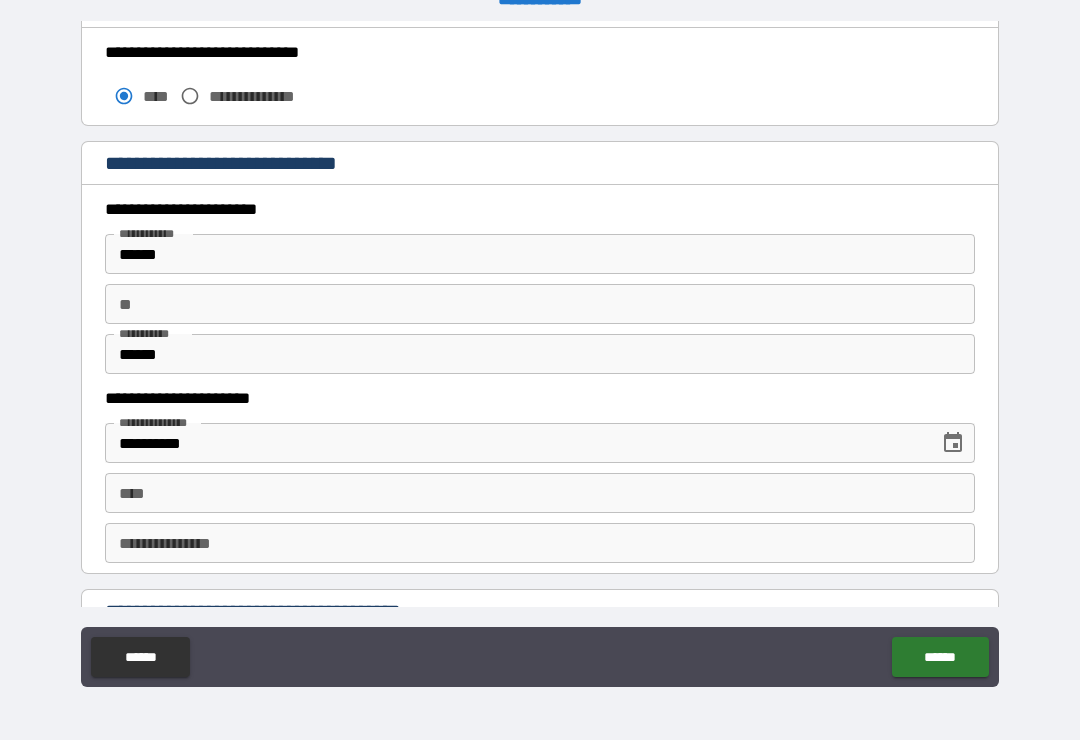 scroll, scrollTop: 1801, scrollLeft: 0, axis: vertical 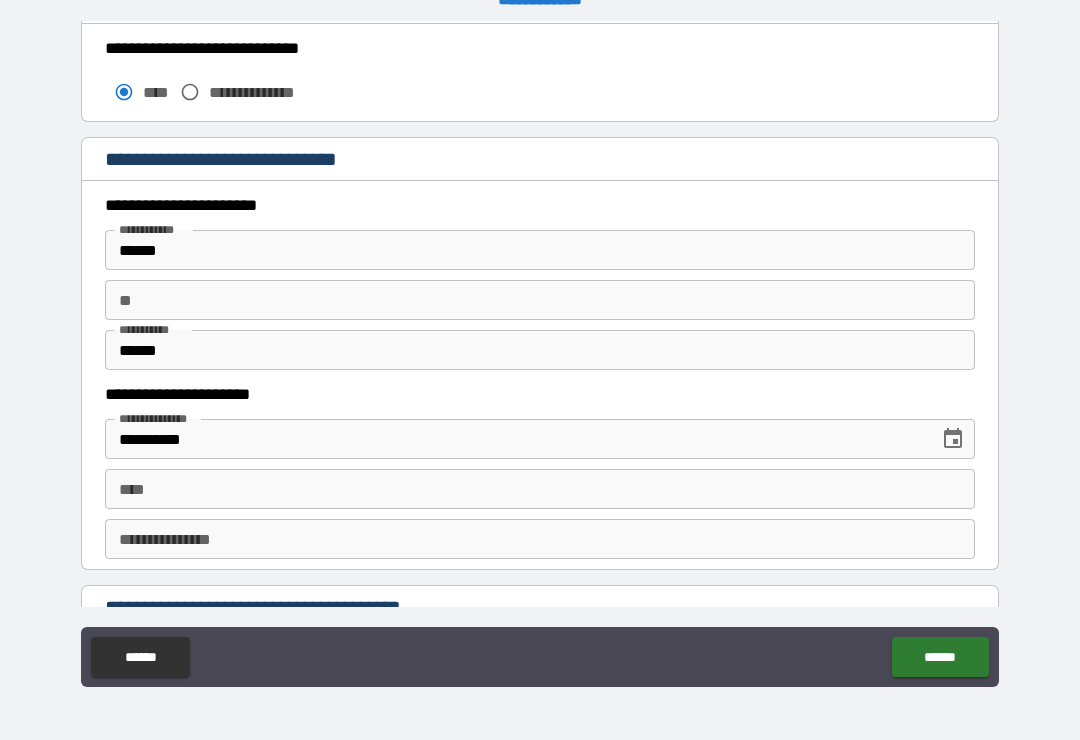 click on "******" at bounding box center (540, 350) 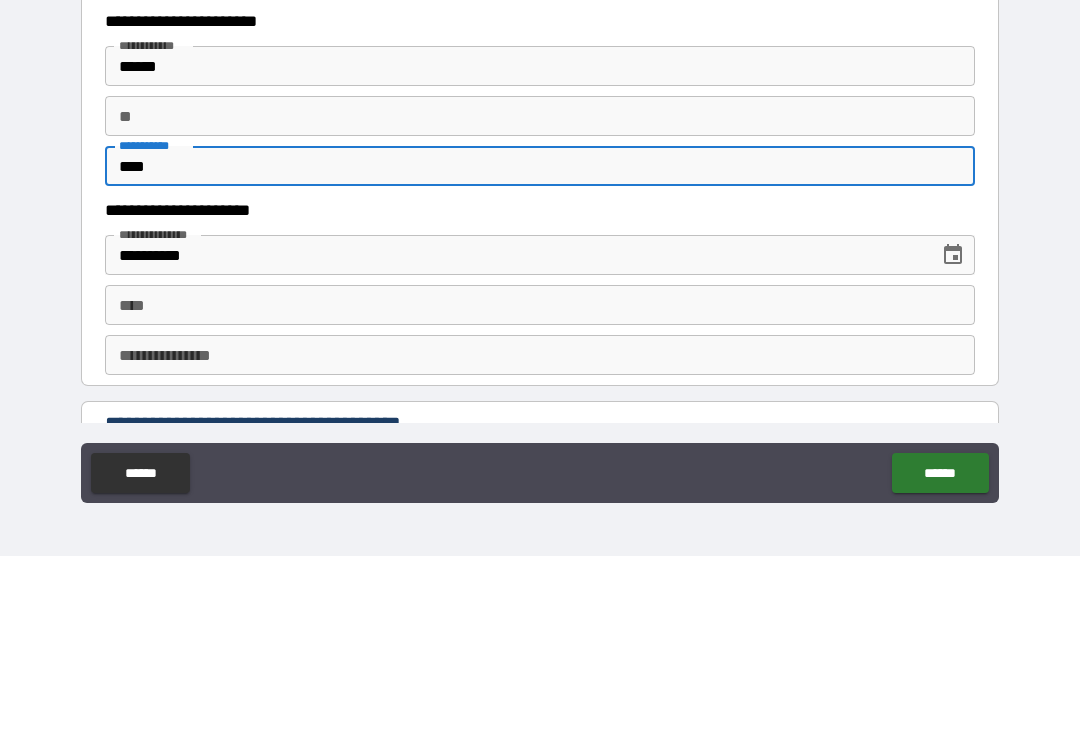 click on "**********" at bounding box center (540, 357) 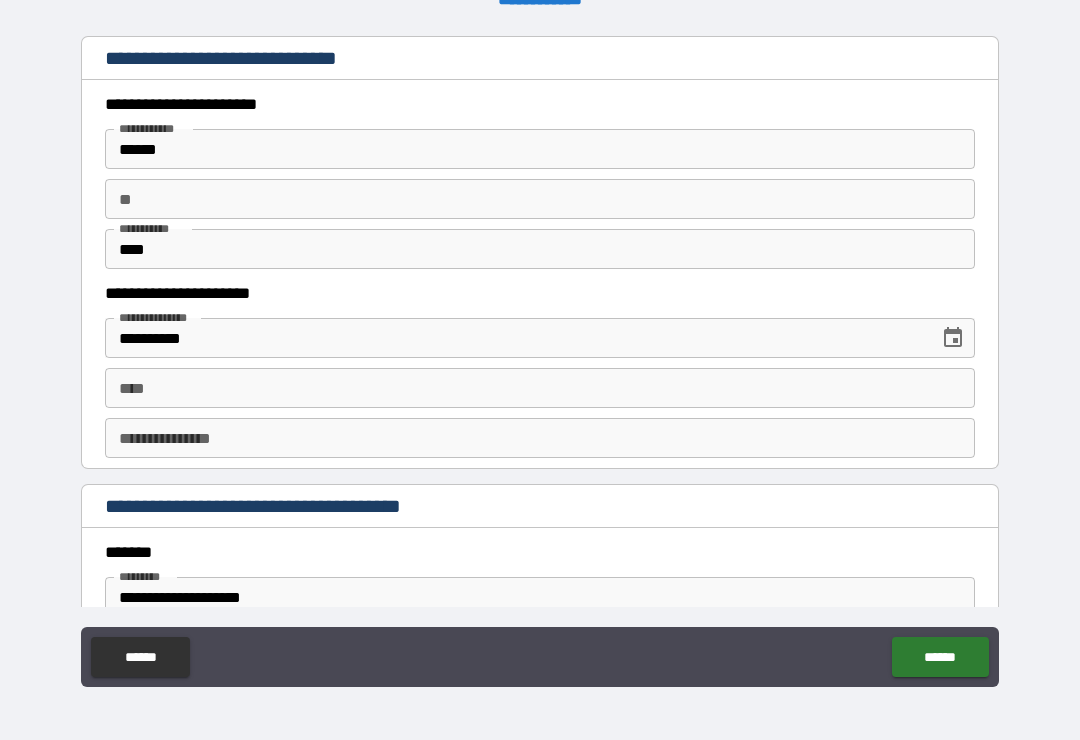 scroll, scrollTop: 1959, scrollLeft: 0, axis: vertical 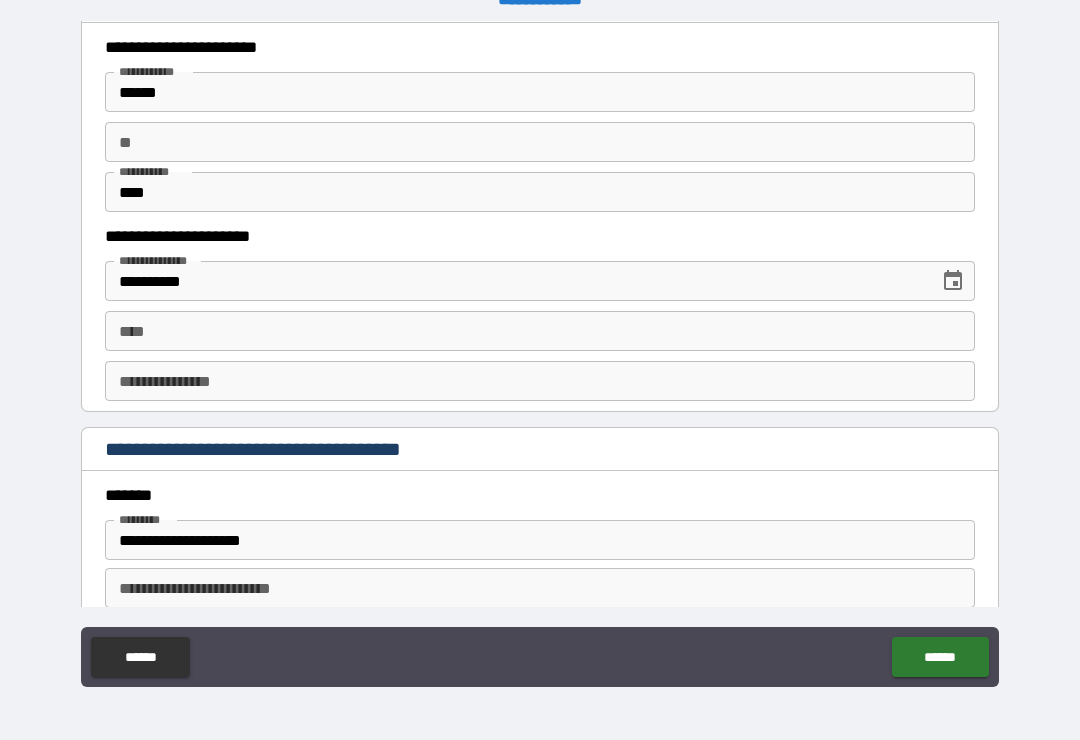click on "****" at bounding box center [540, 331] 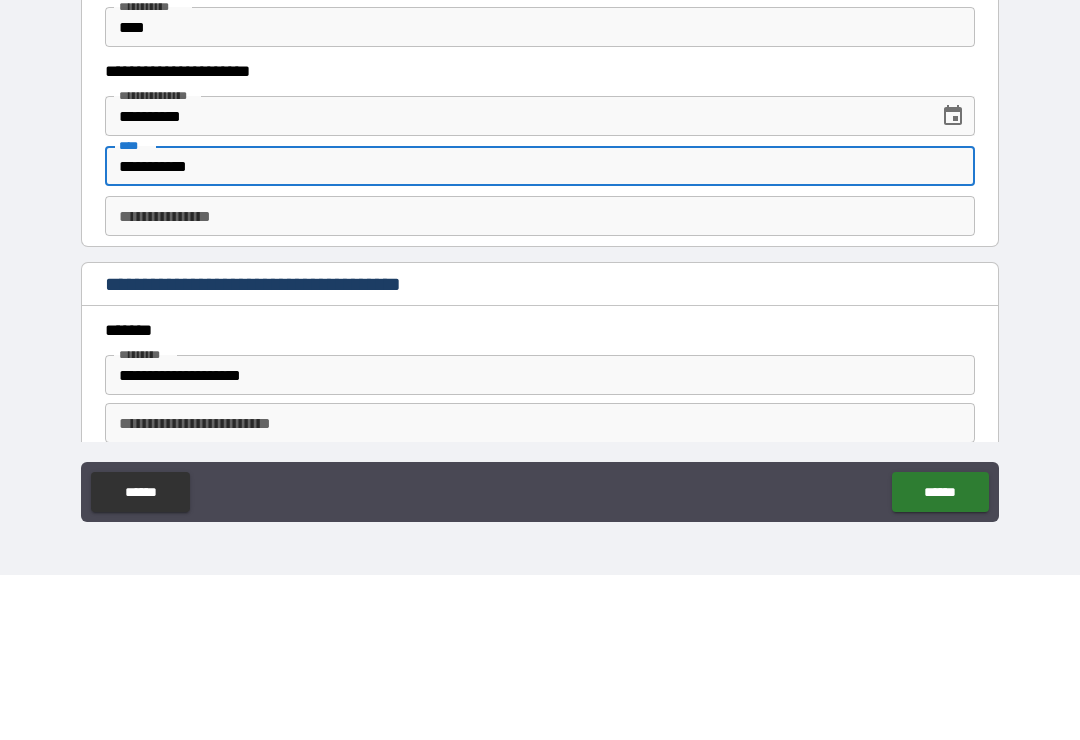 click on "**********" at bounding box center [540, 381] 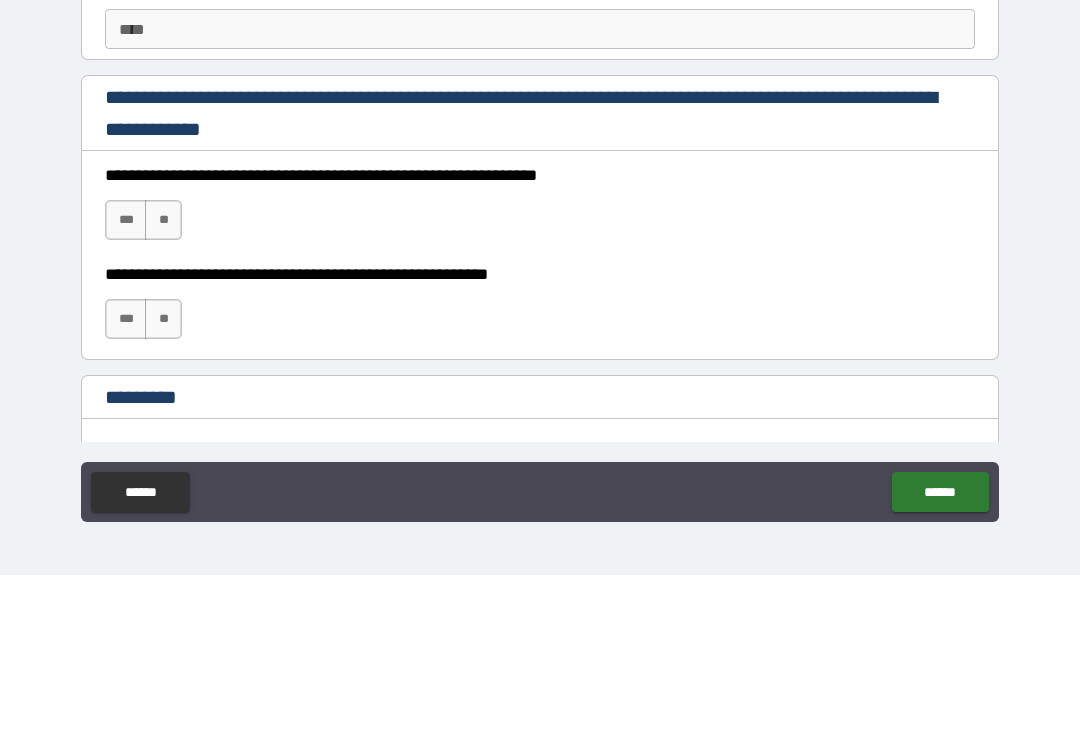 scroll, scrollTop: 2780, scrollLeft: 0, axis: vertical 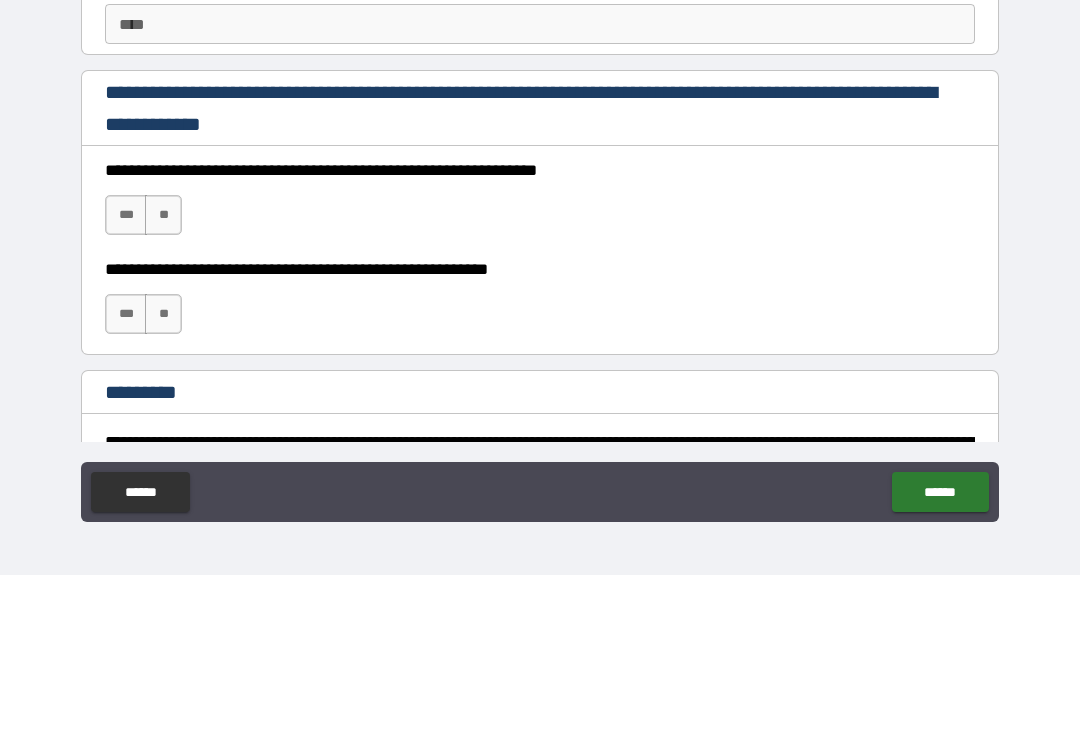 click on "***" at bounding box center (126, 380) 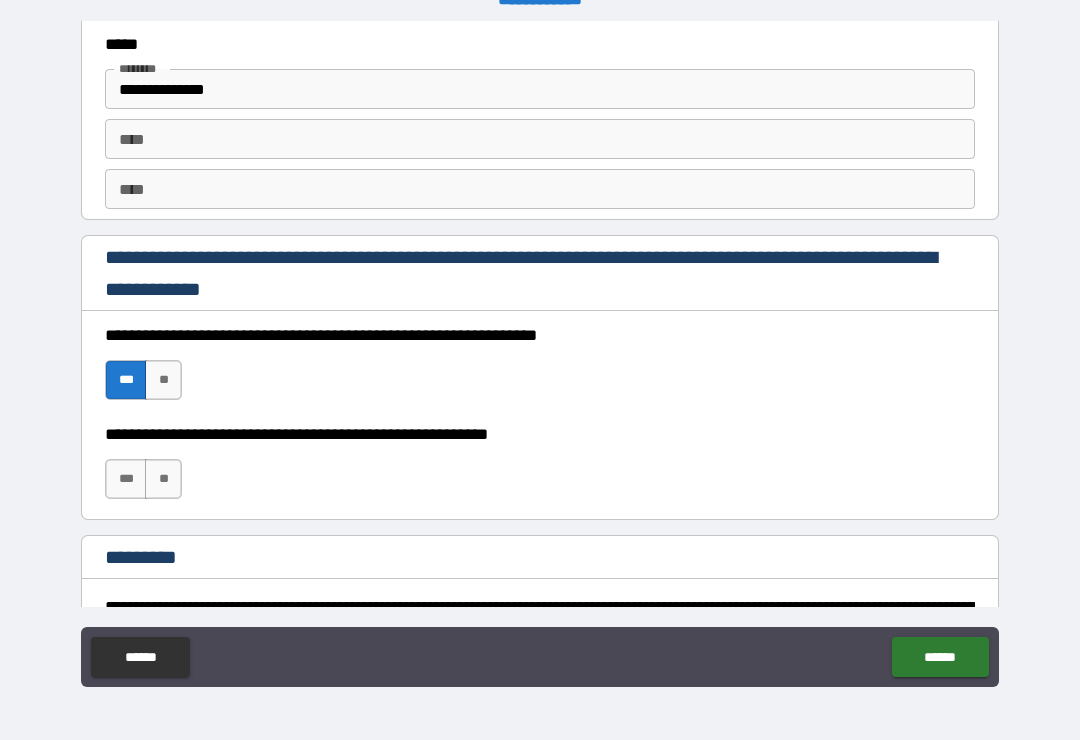 scroll, scrollTop: 2930, scrollLeft: 0, axis: vertical 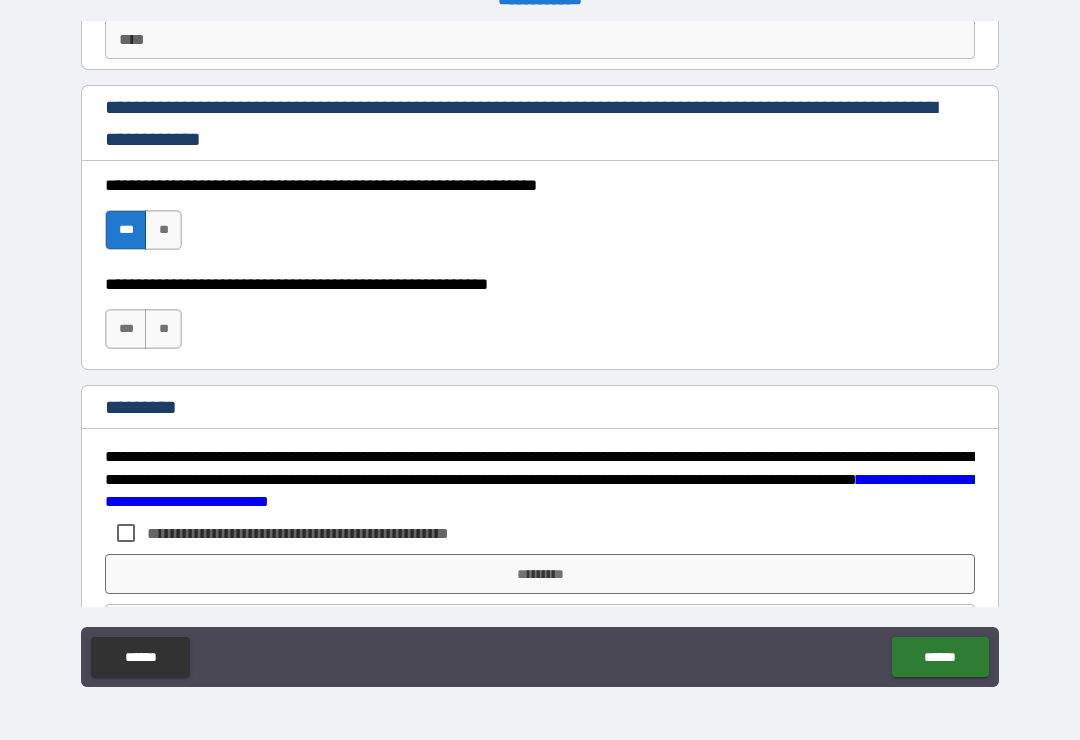 click on "***" at bounding box center [126, 329] 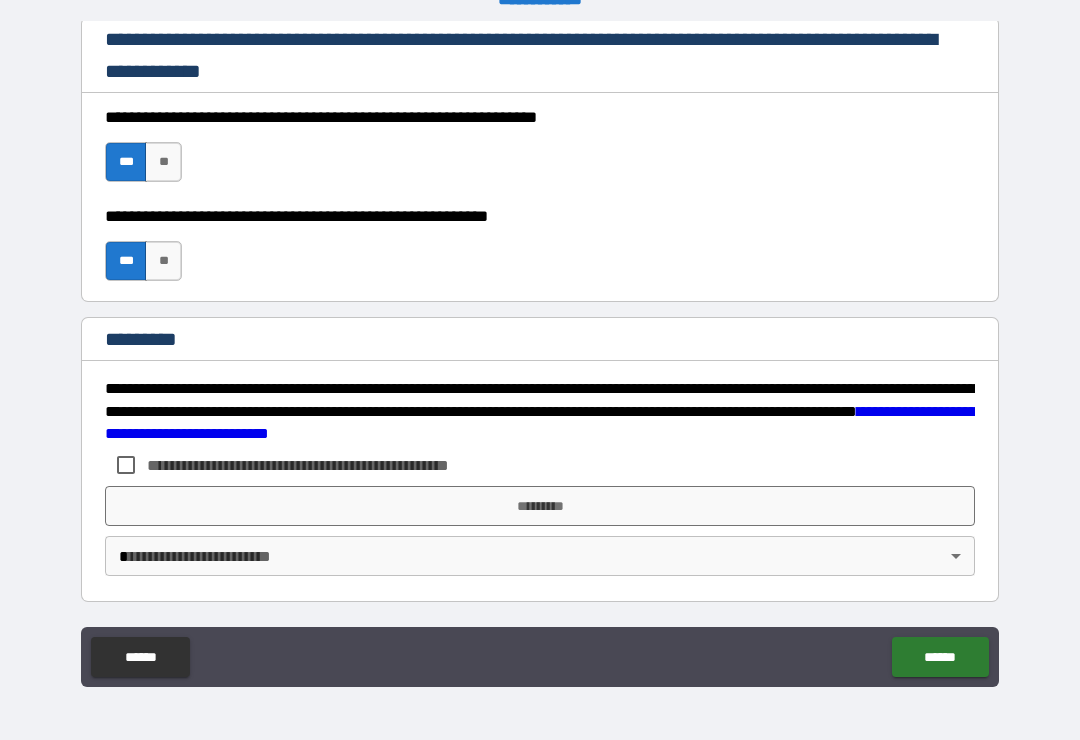 scroll, scrollTop: 2998, scrollLeft: 0, axis: vertical 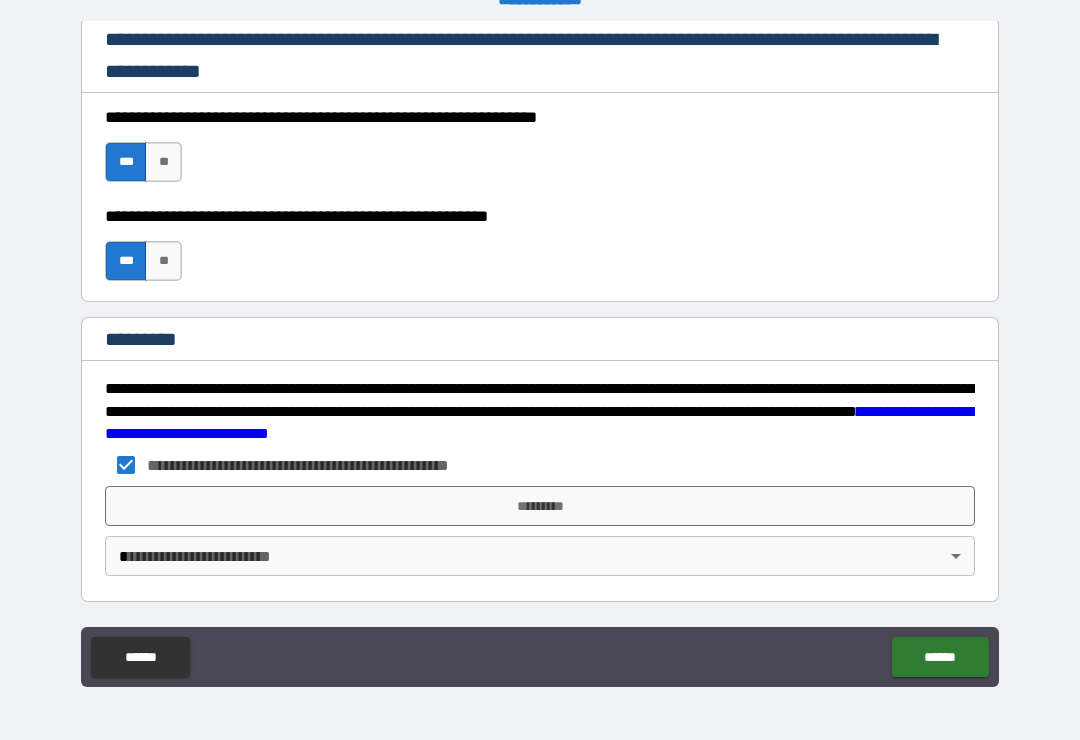 click on "**********" at bounding box center (540, 354) 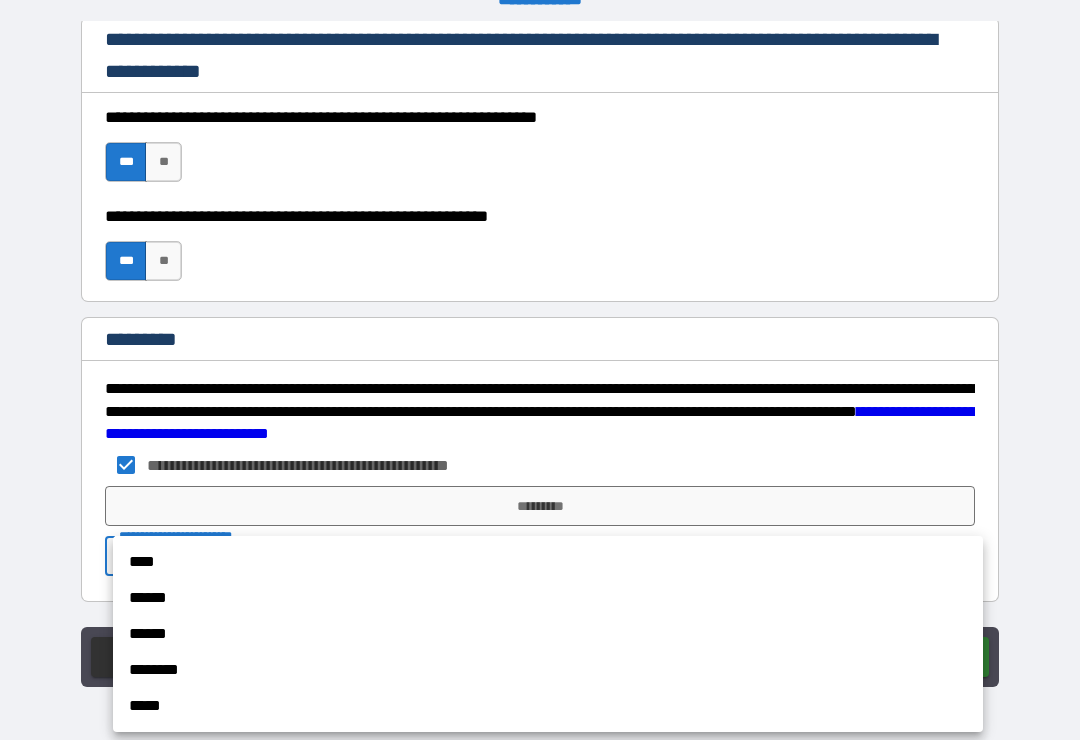 click on "****" at bounding box center (548, 562) 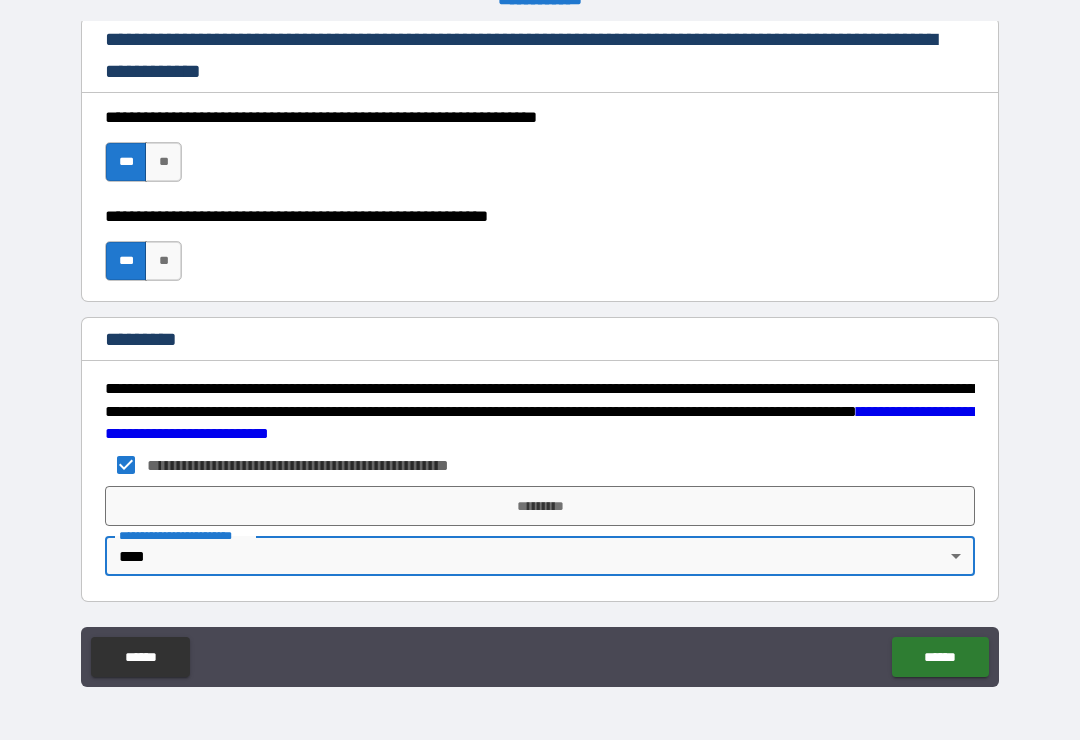 click on "*********" at bounding box center [540, 506] 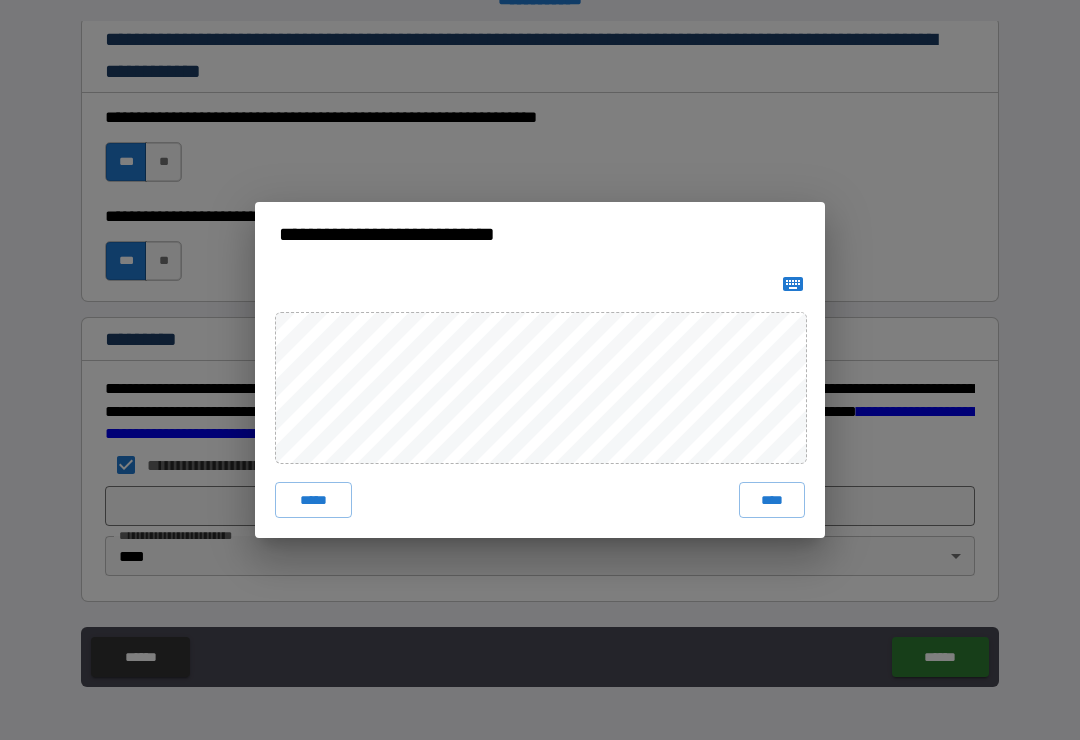 click on "****" at bounding box center (772, 500) 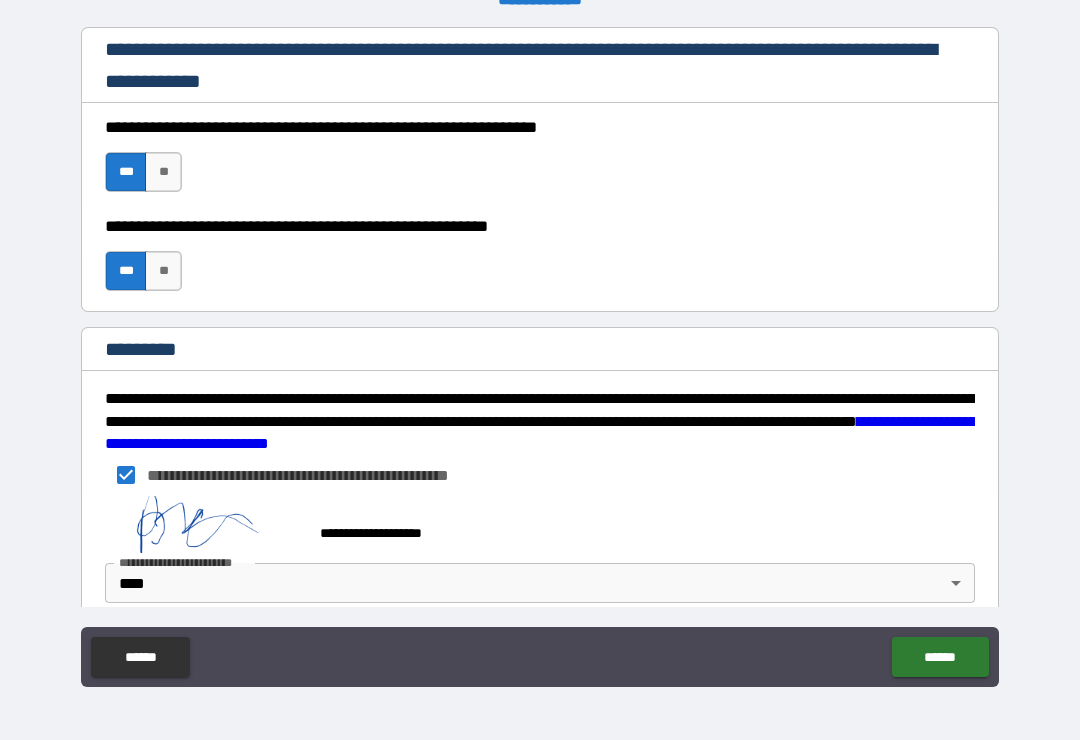 click on "******" at bounding box center (940, 657) 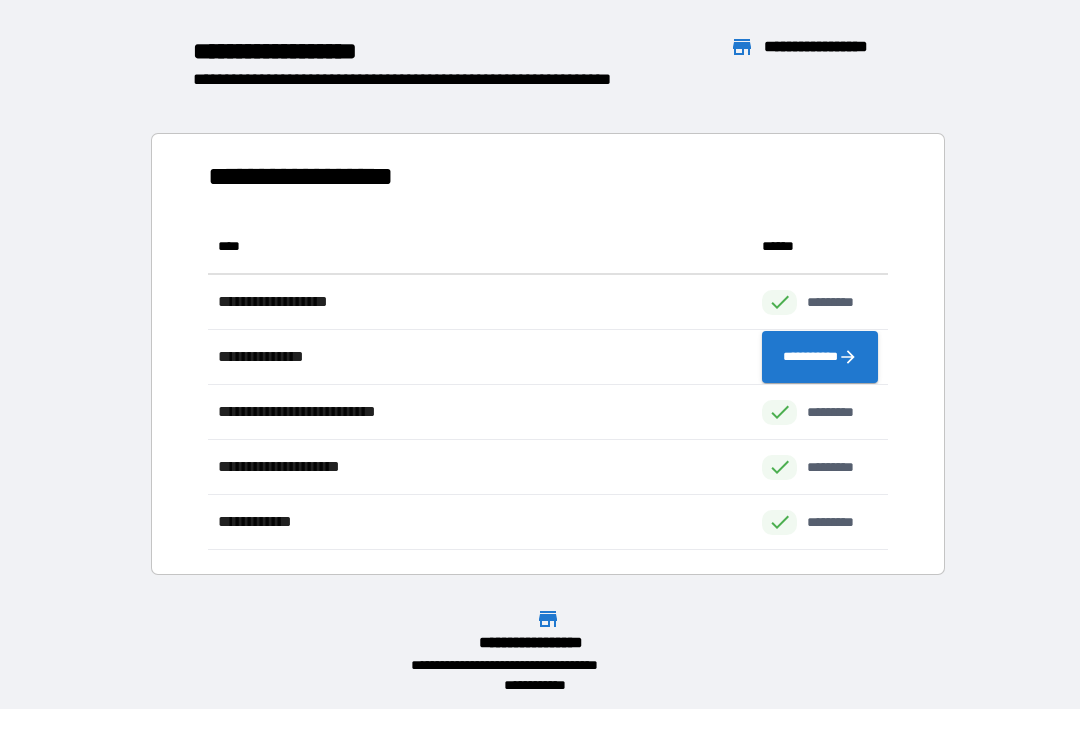 scroll, scrollTop: 1, scrollLeft: 1, axis: both 